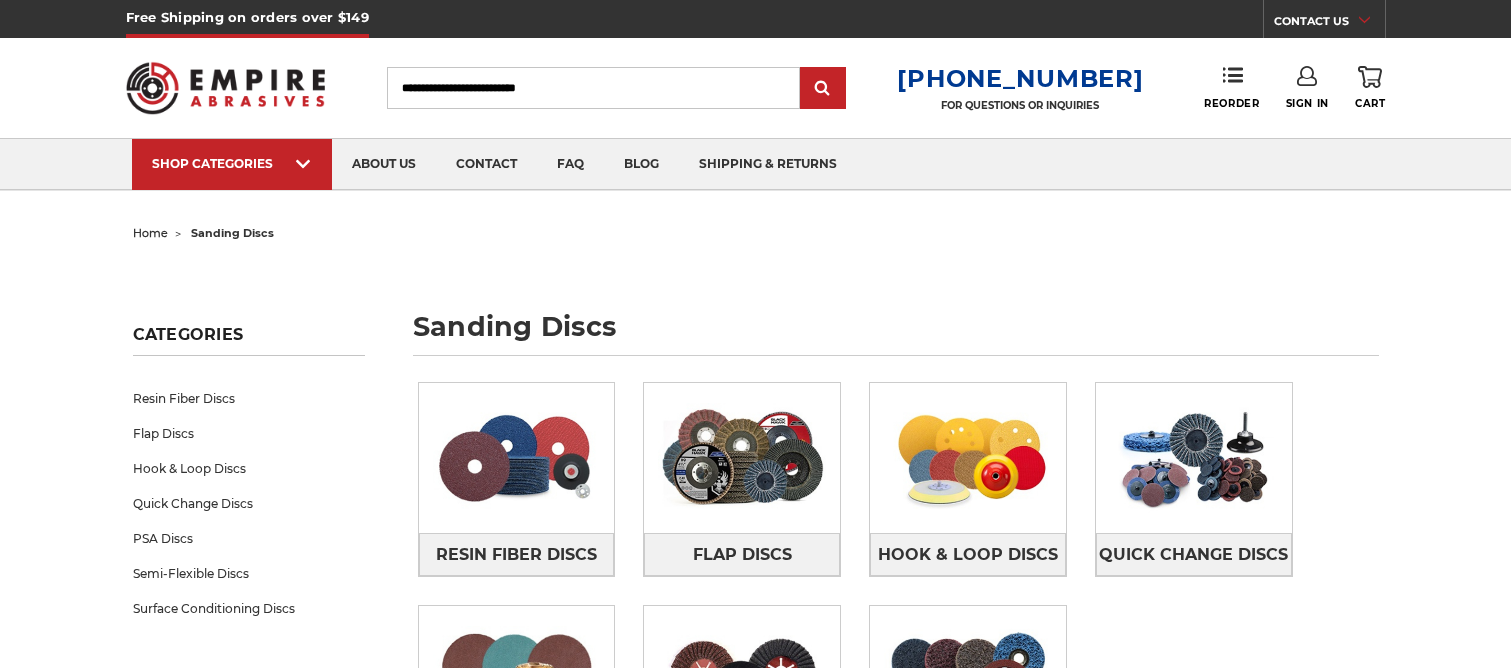 scroll, scrollTop: 0, scrollLeft: 0, axis: both 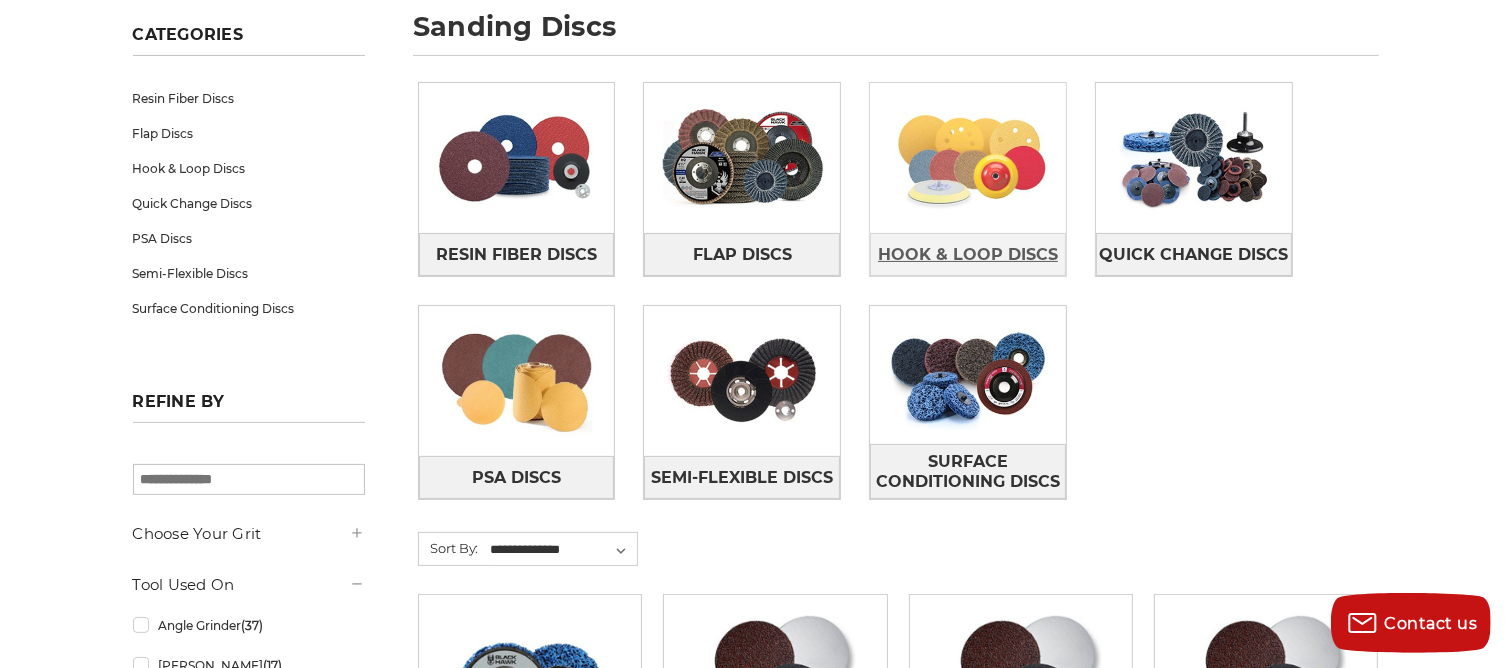 click on "Hook & Loop Discs" at bounding box center [968, 255] 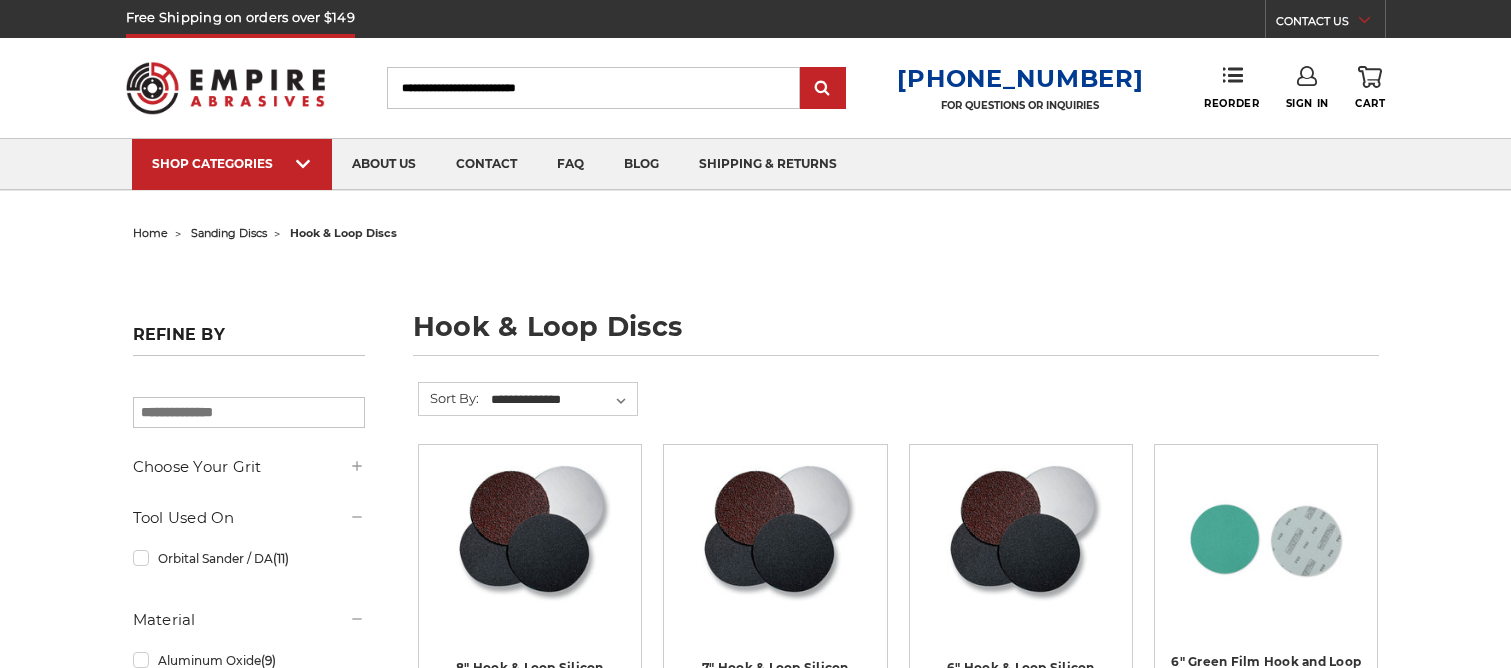 scroll, scrollTop: 0, scrollLeft: 0, axis: both 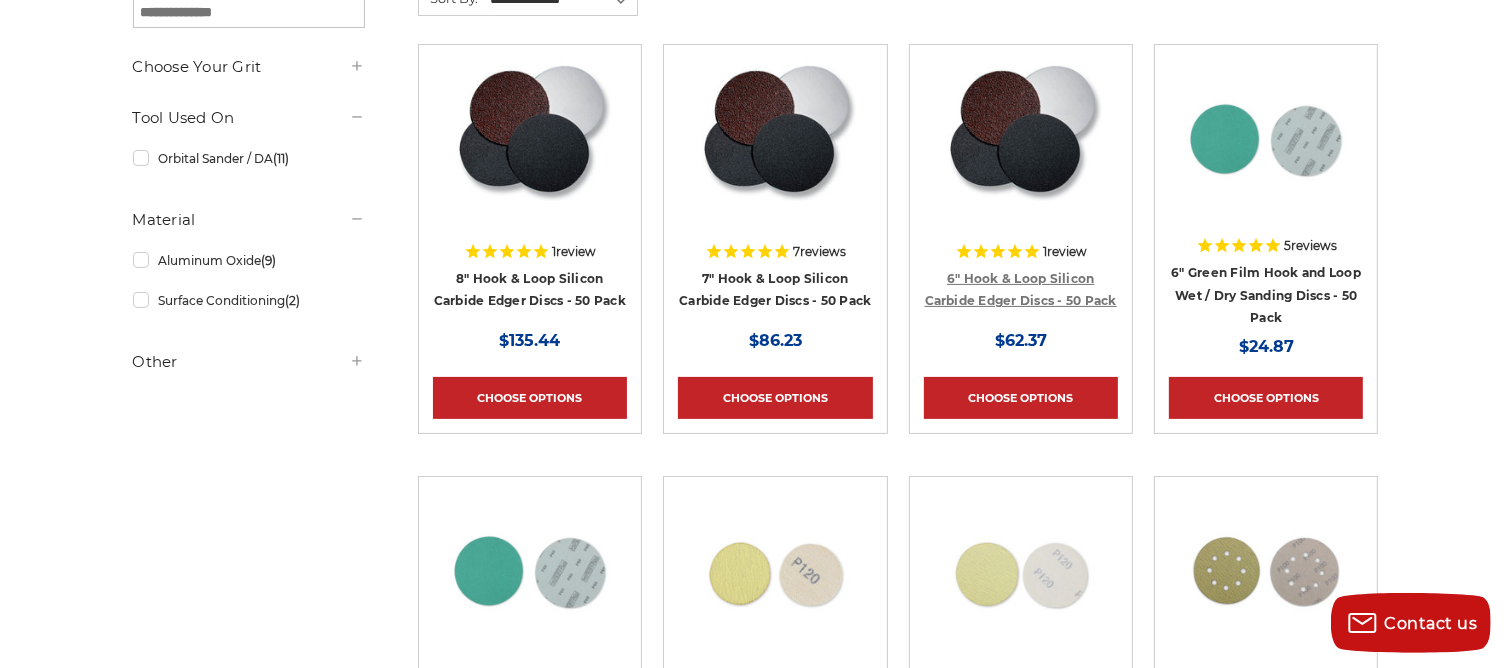 click on "6" Hook & Loop Silicon Carbide Edger Discs - 50 Pack" at bounding box center (1021, 290) 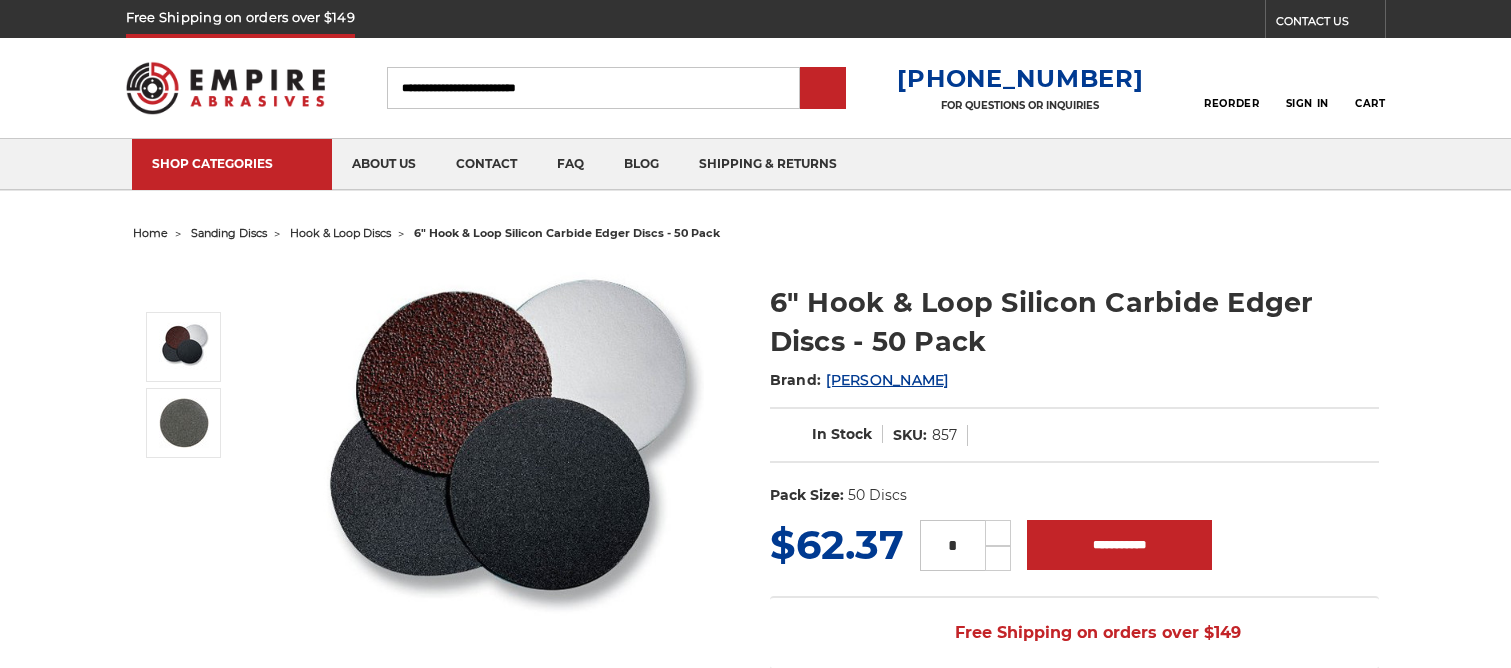 scroll, scrollTop: 0, scrollLeft: 0, axis: both 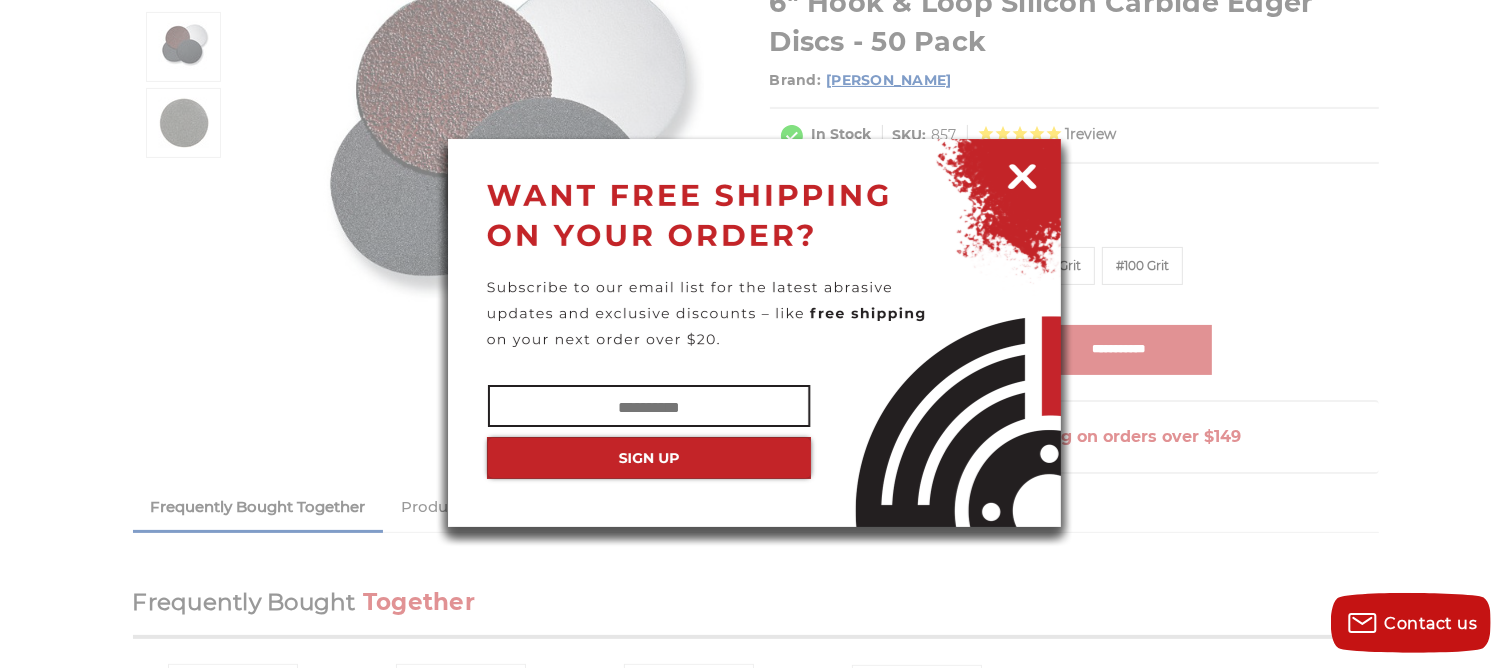 click at bounding box center (1022, 173) 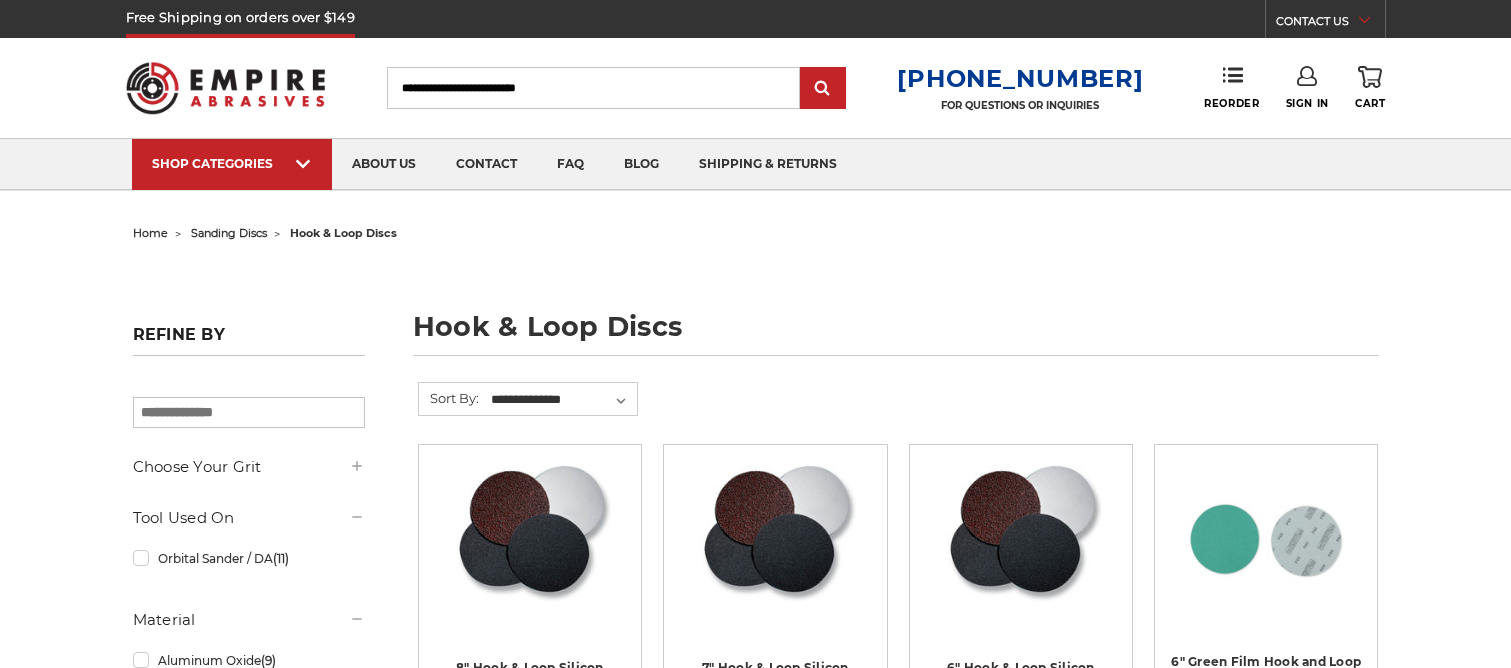 scroll, scrollTop: 400, scrollLeft: 0, axis: vertical 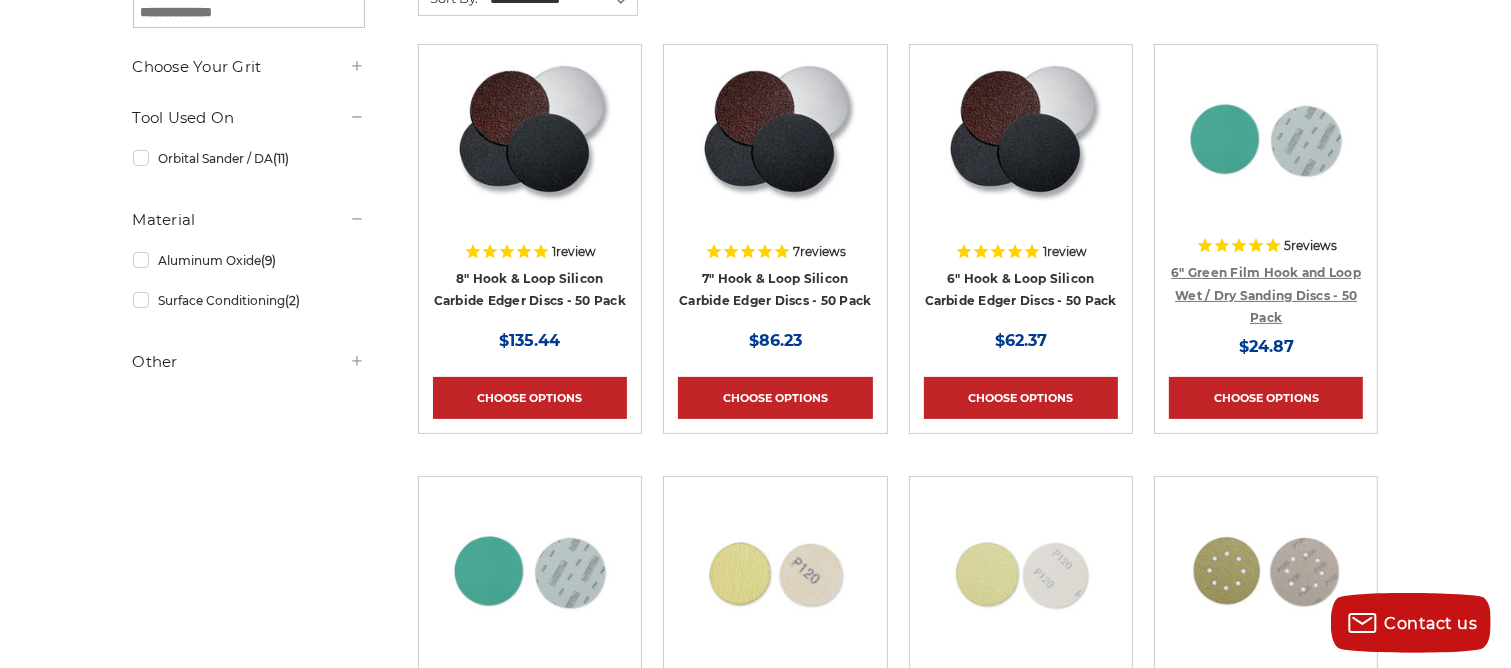 click on "6" Green Film Hook and Loop Wet / Dry Sanding Discs - 50 Pack" at bounding box center [1266, 295] 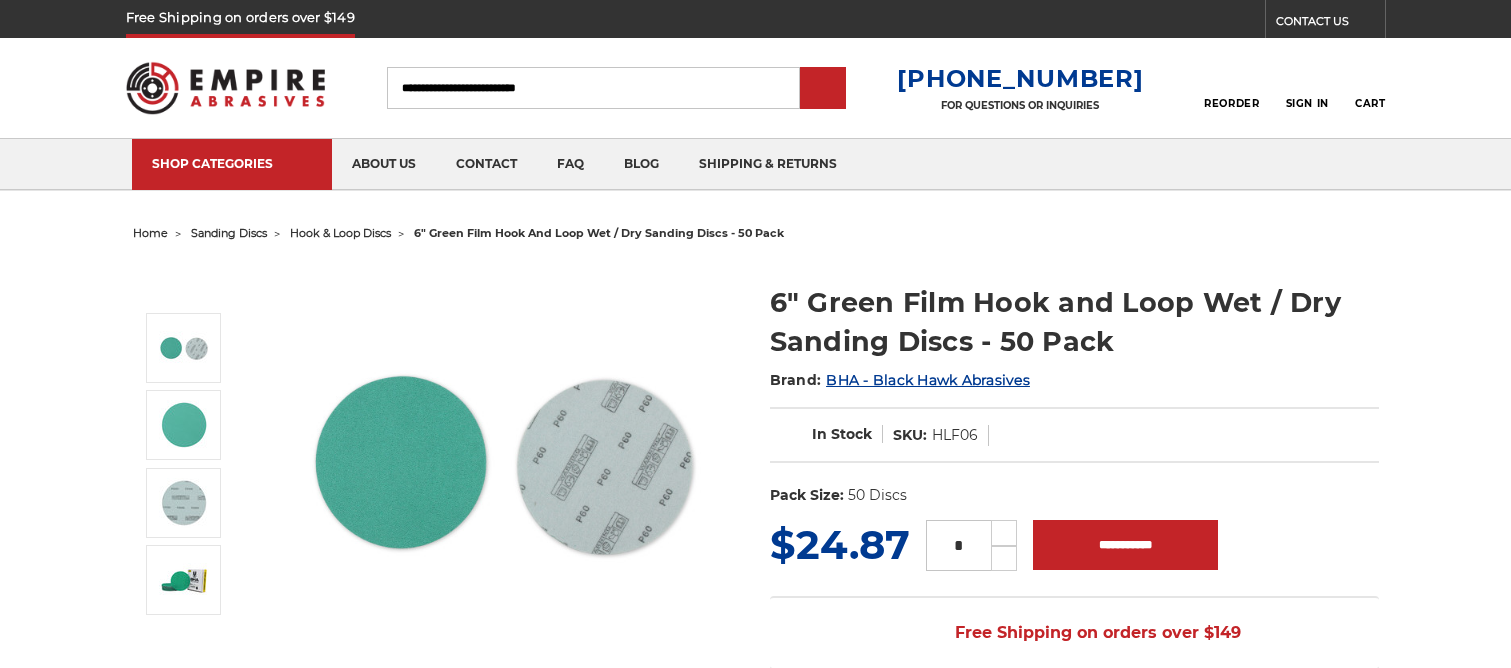 scroll, scrollTop: 0, scrollLeft: 0, axis: both 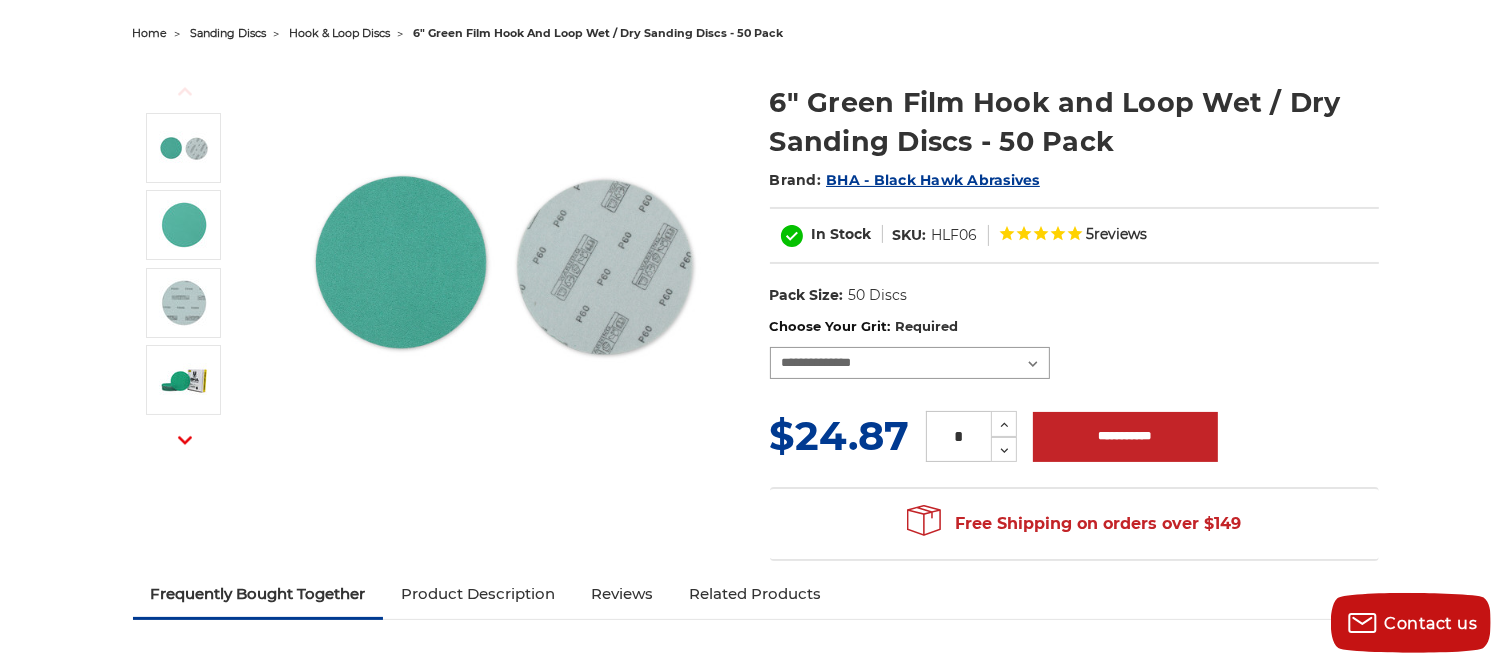 click on "**********" at bounding box center (910, 363) 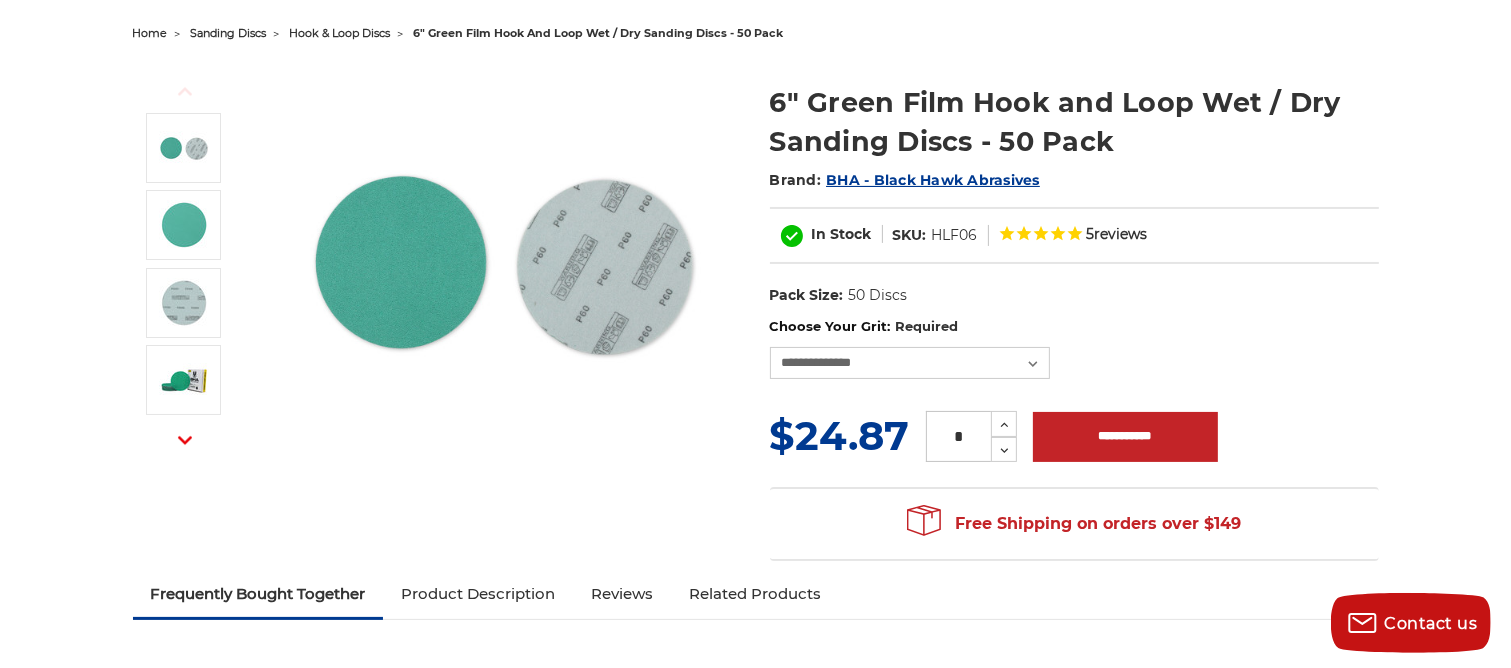 click on "Choose Your Grit:
Required" at bounding box center [1074, 327] 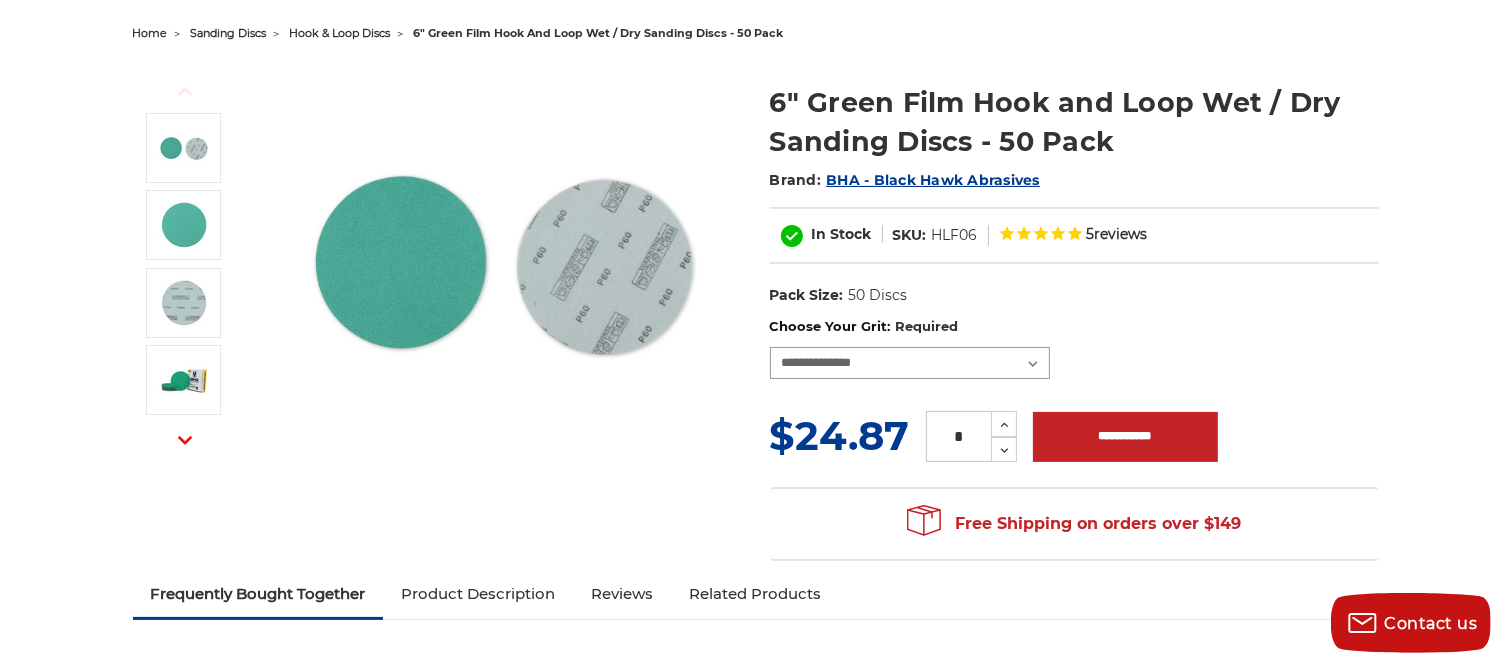 click on "**********" at bounding box center (910, 363) 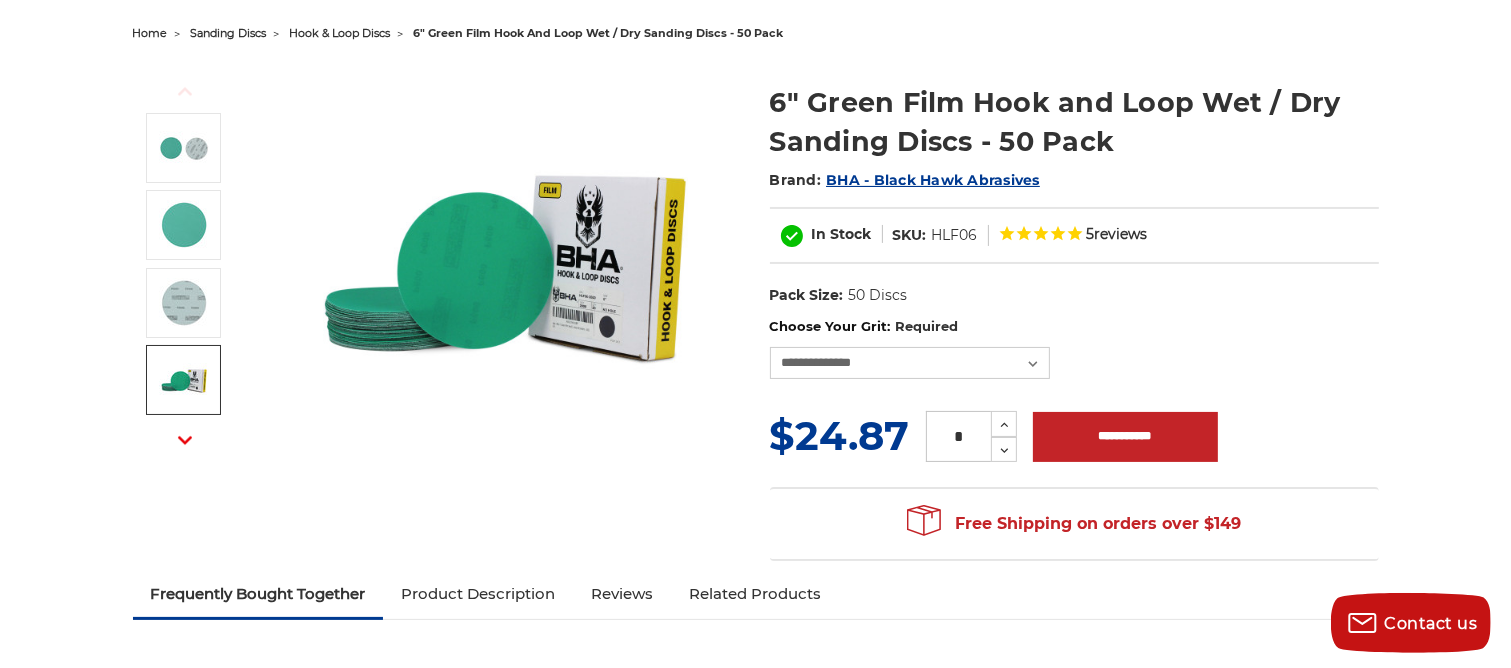 click 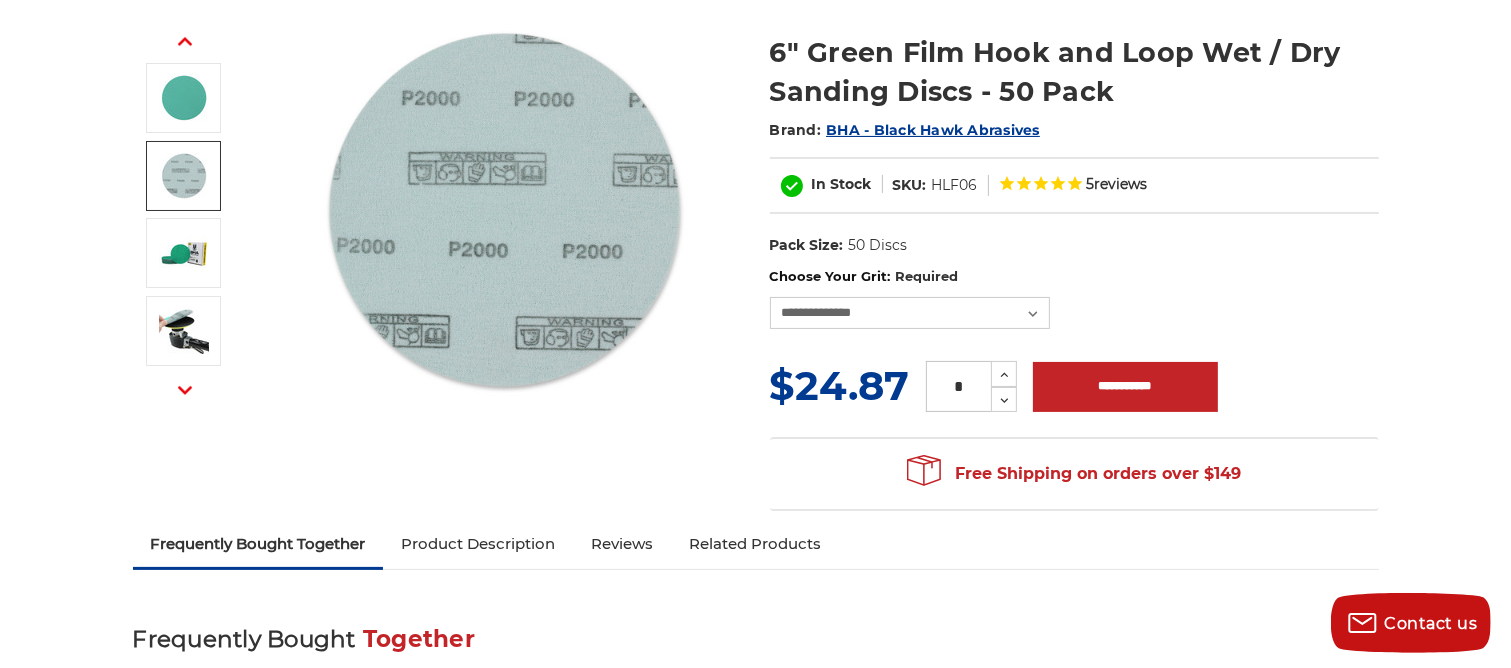 scroll, scrollTop: 300, scrollLeft: 0, axis: vertical 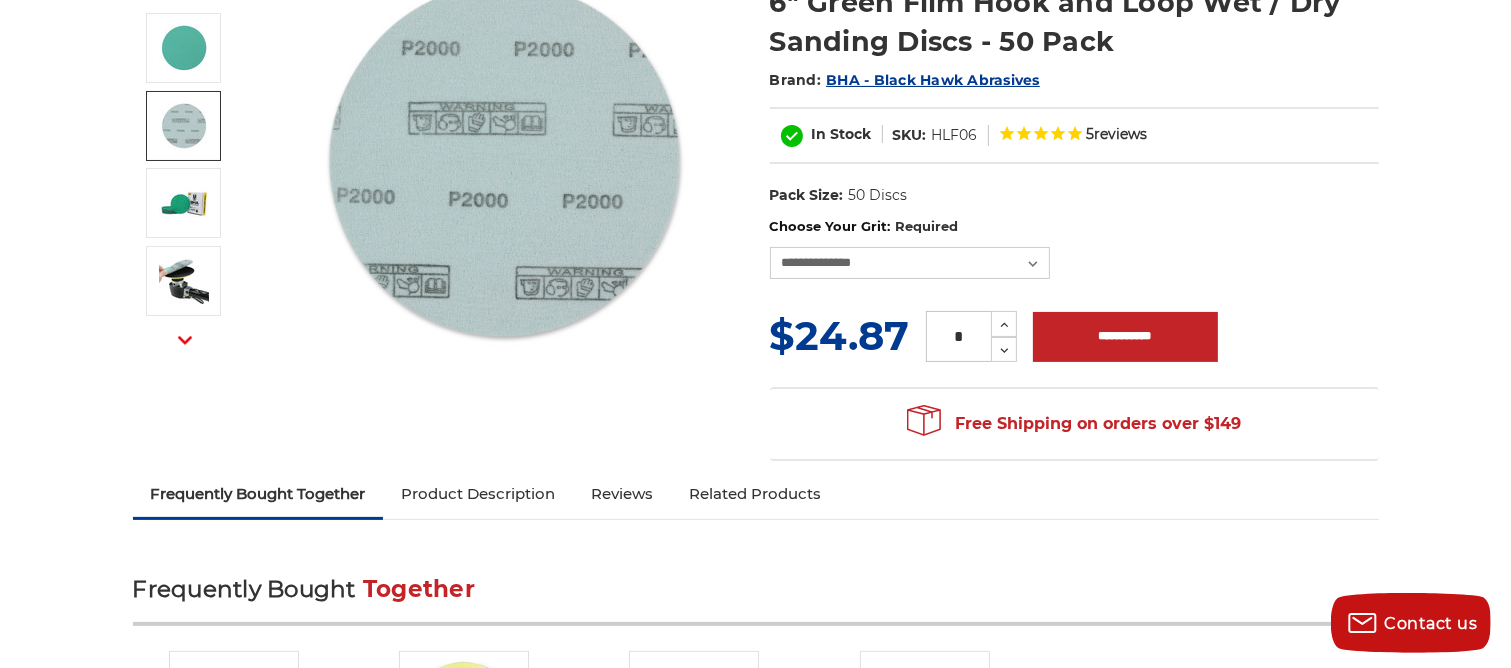 click on "BHA - Black Hawk Abrasives" at bounding box center (933, 80) 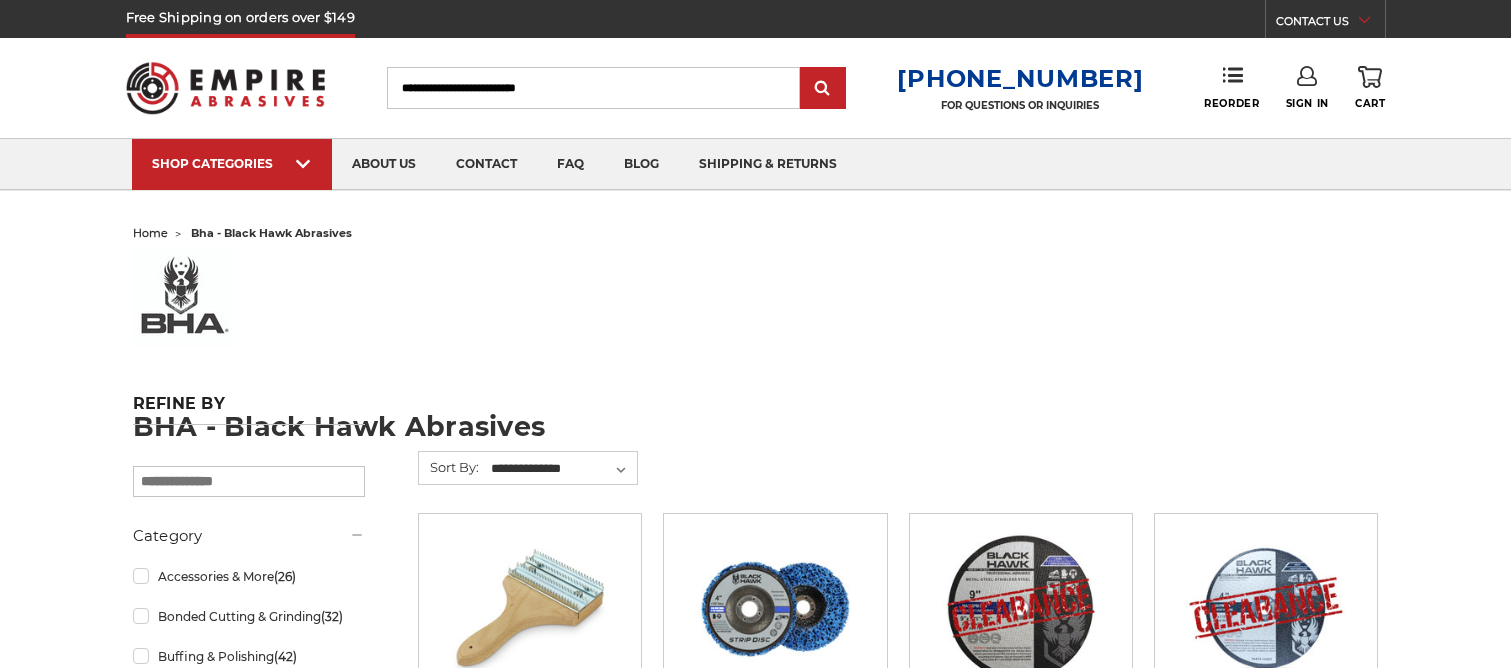 scroll, scrollTop: 0, scrollLeft: 0, axis: both 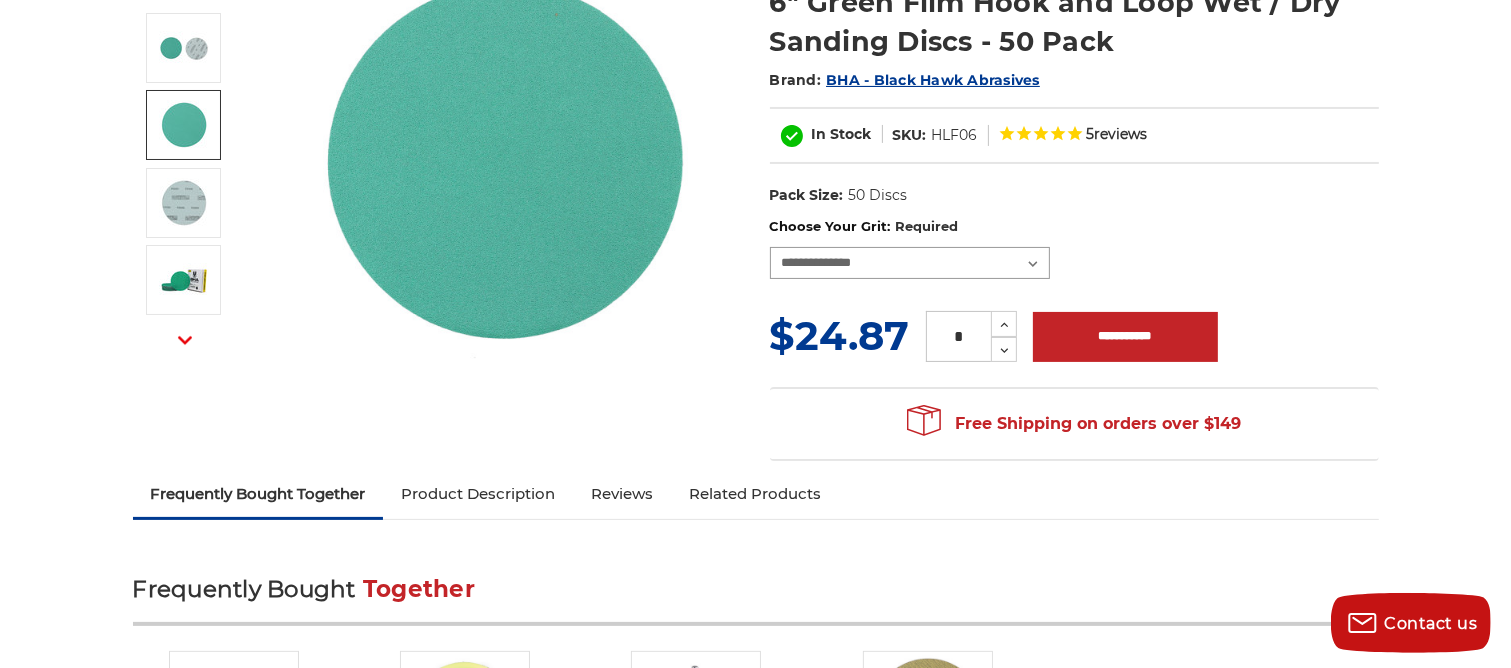 click on "**********" at bounding box center [910, 263] 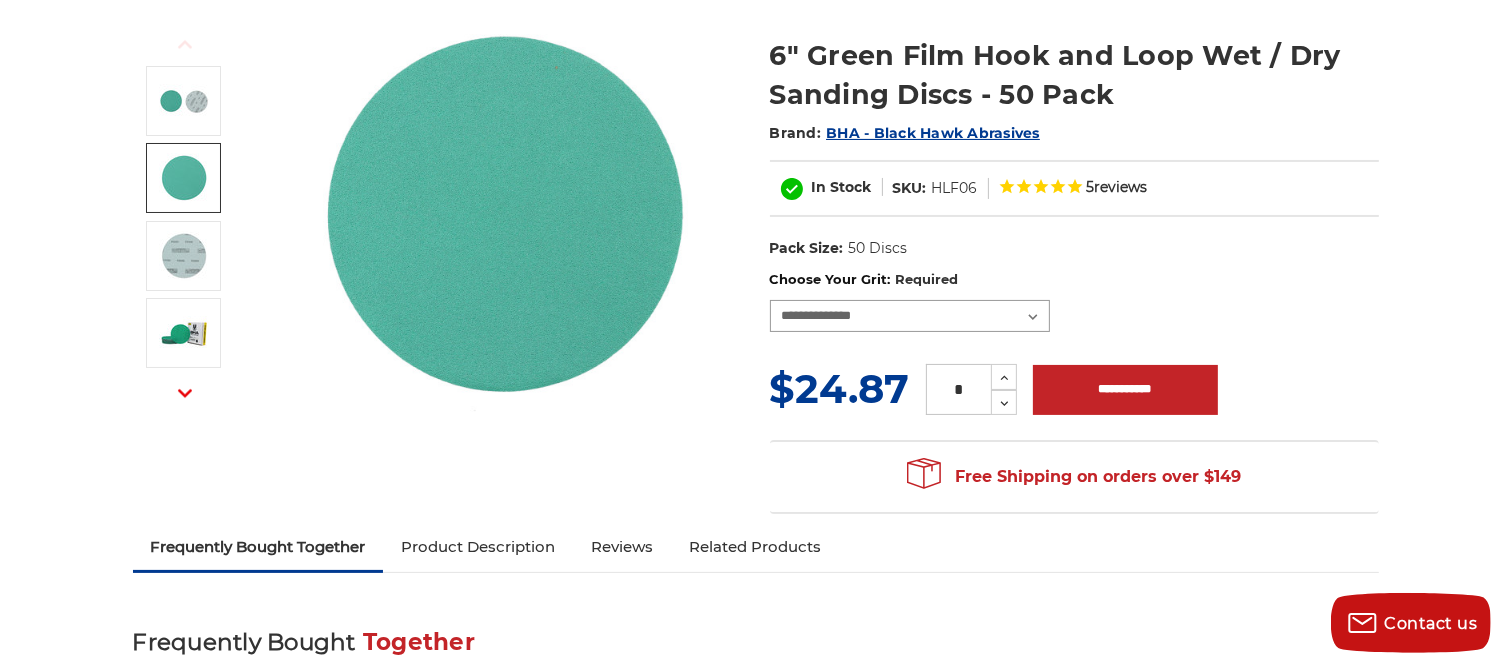 scroll, scrollTop: 200, scrollLeft: 0, axis: vertical 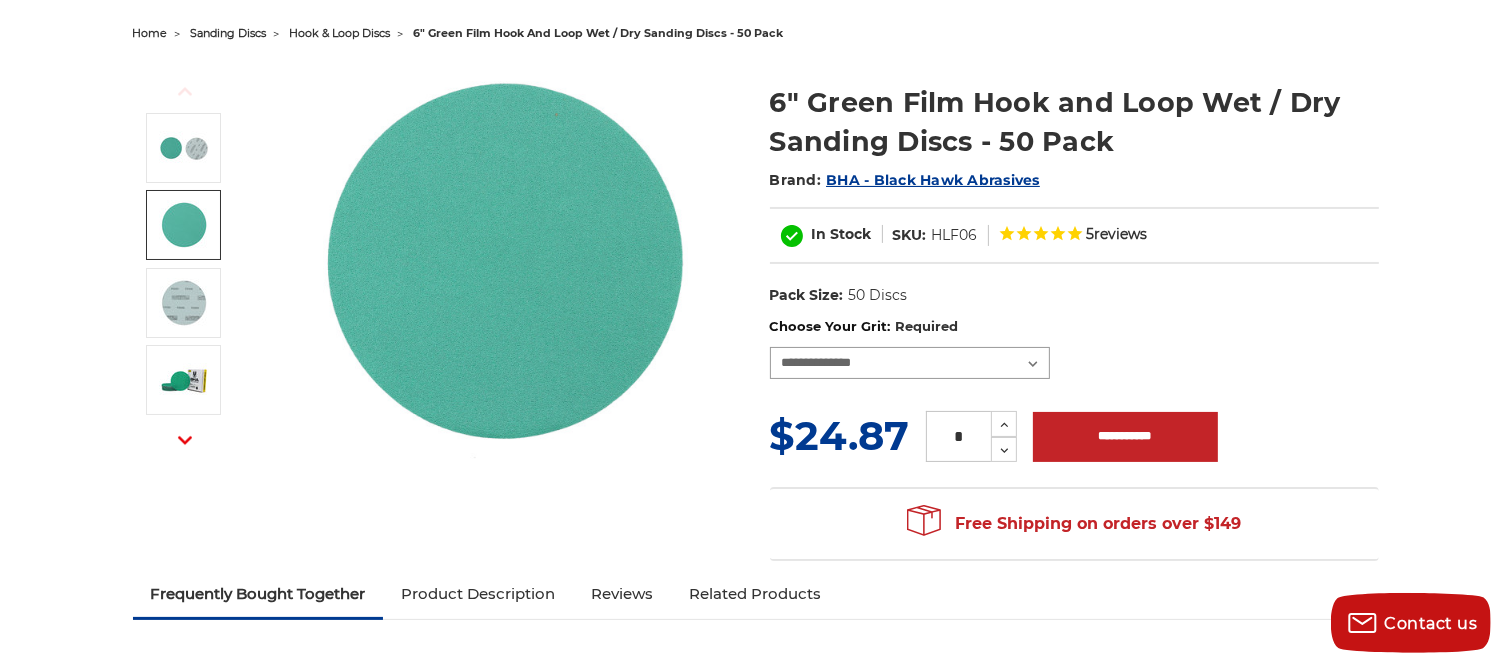 click on "**********" at bounding box center (910, 363) 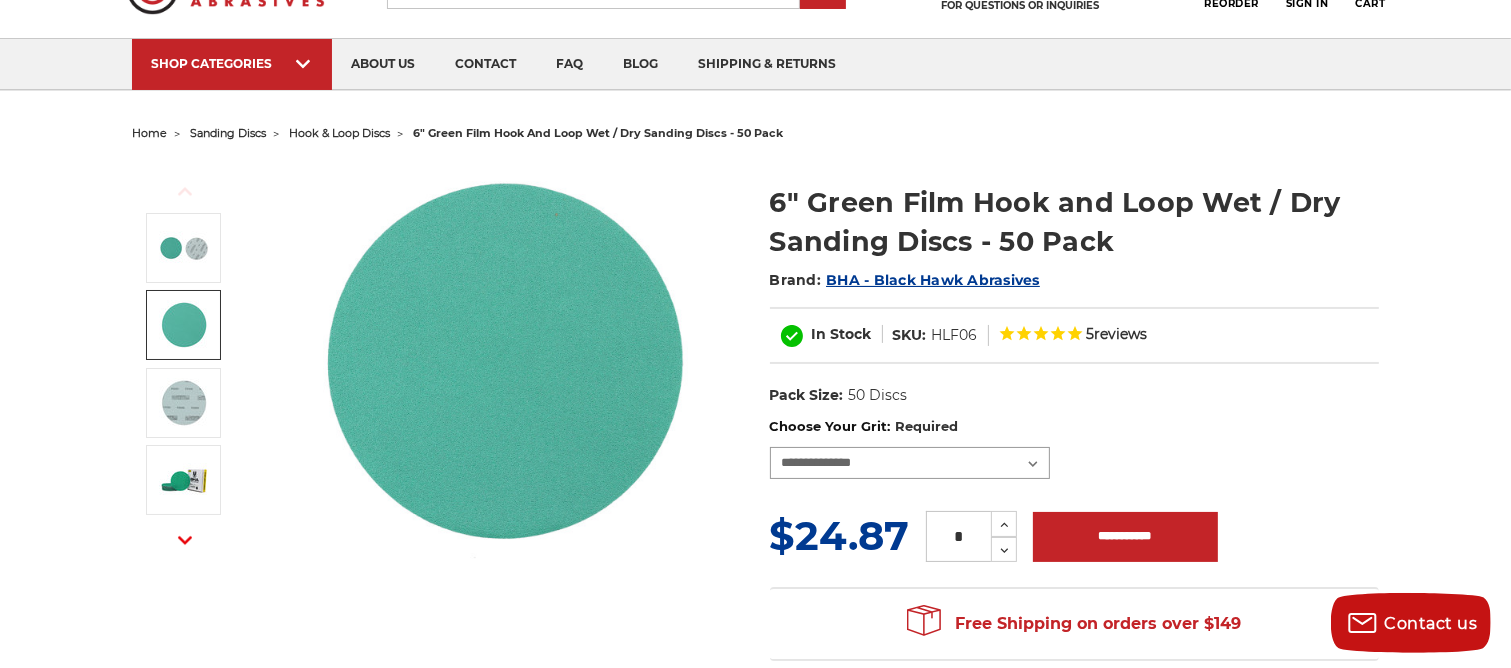 scroll, scrollTop: 0, scrollLeft: 0, axis: both 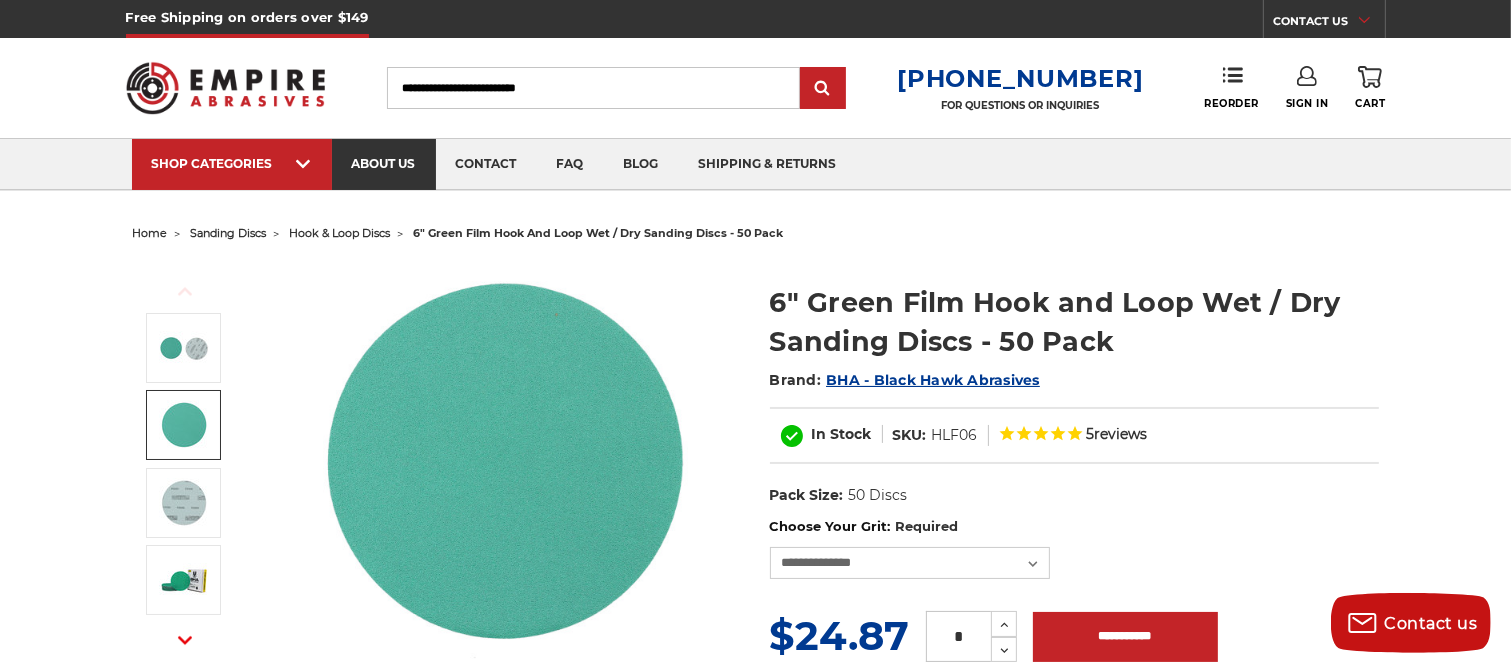 click on "about us" at bounding box center (384, 164) 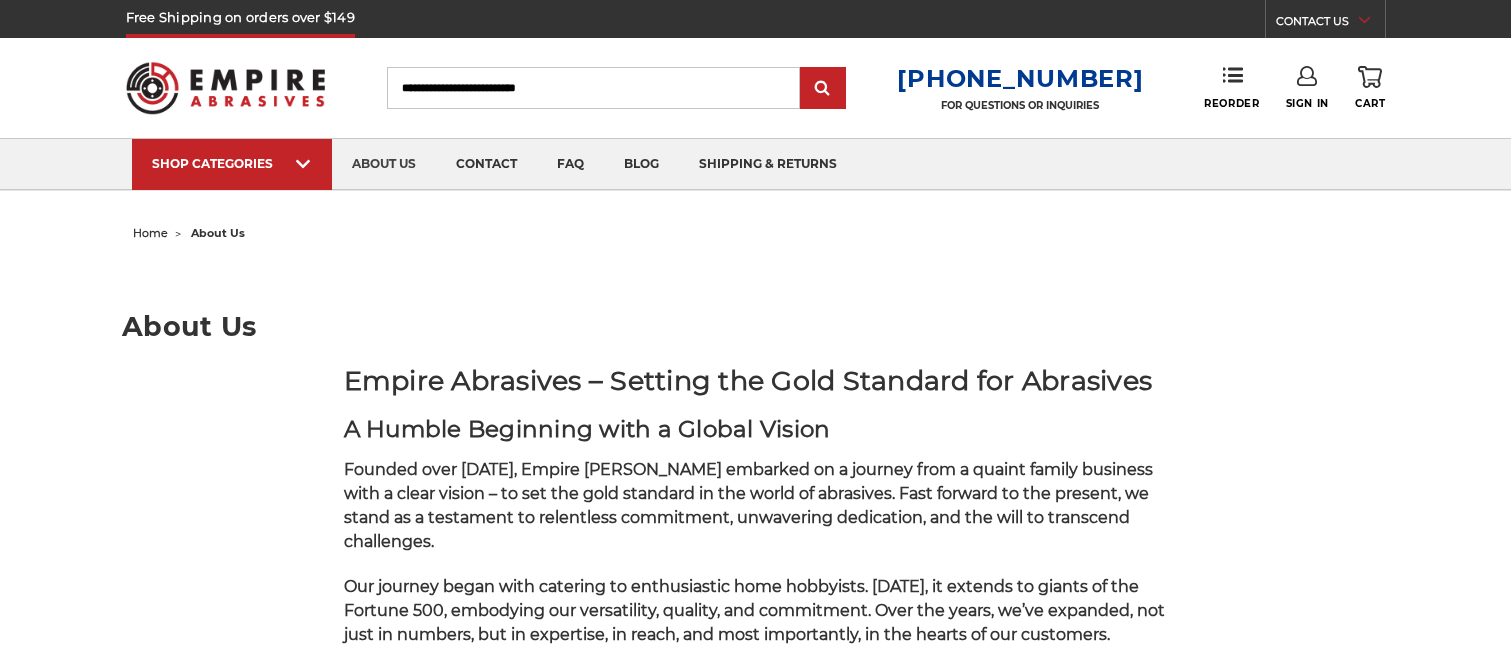 scroll, scrollTop: 0, scrollLeft: 0, axis: both 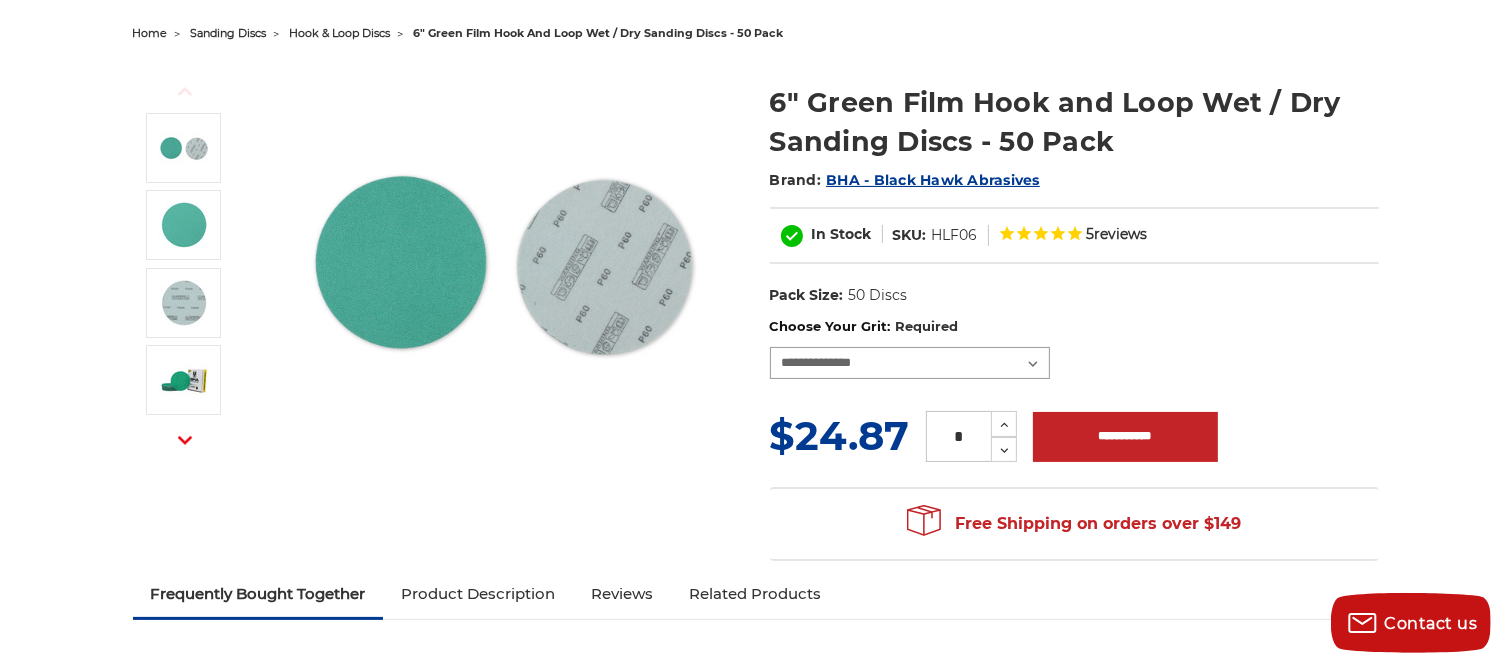 click on "**********" at bounding box center (910, 363) 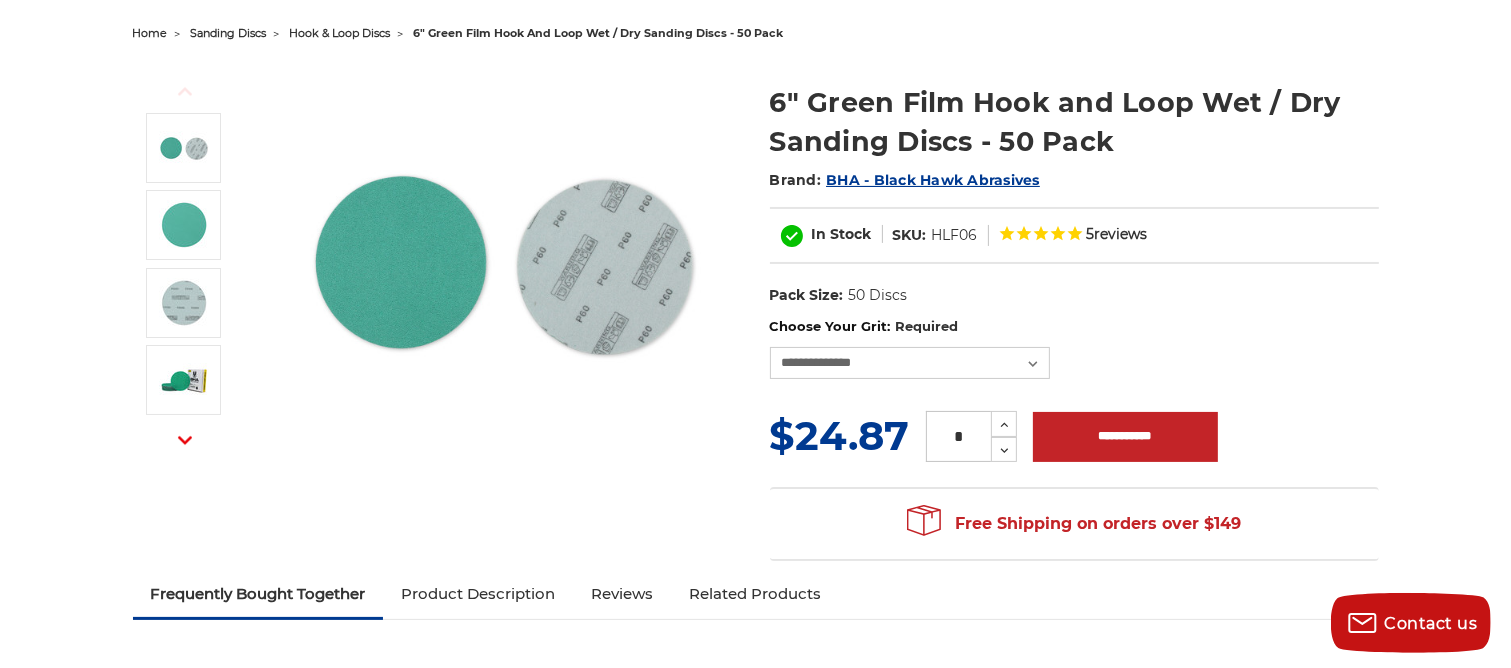 click on "Choose Your Grit:
Required" at bounding box center [1074, 327] 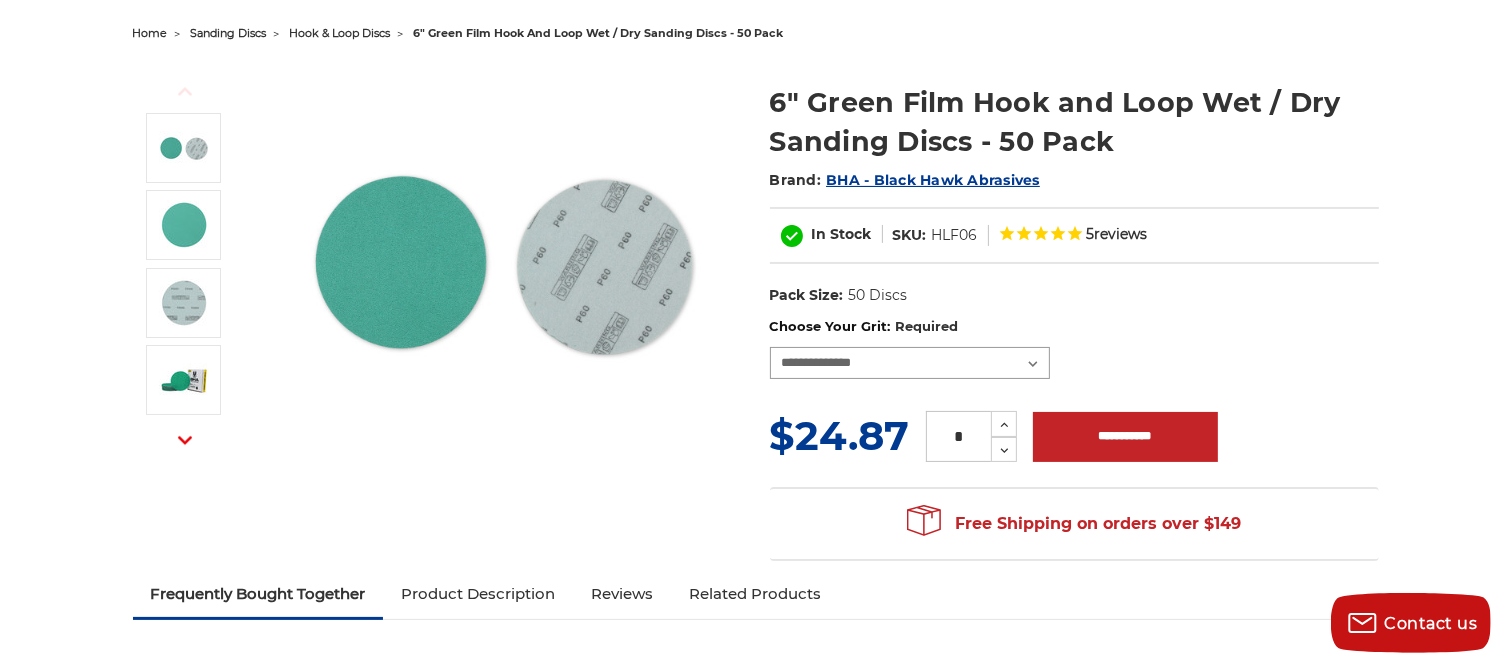 click on "**********" at bounding box center (910, 363) 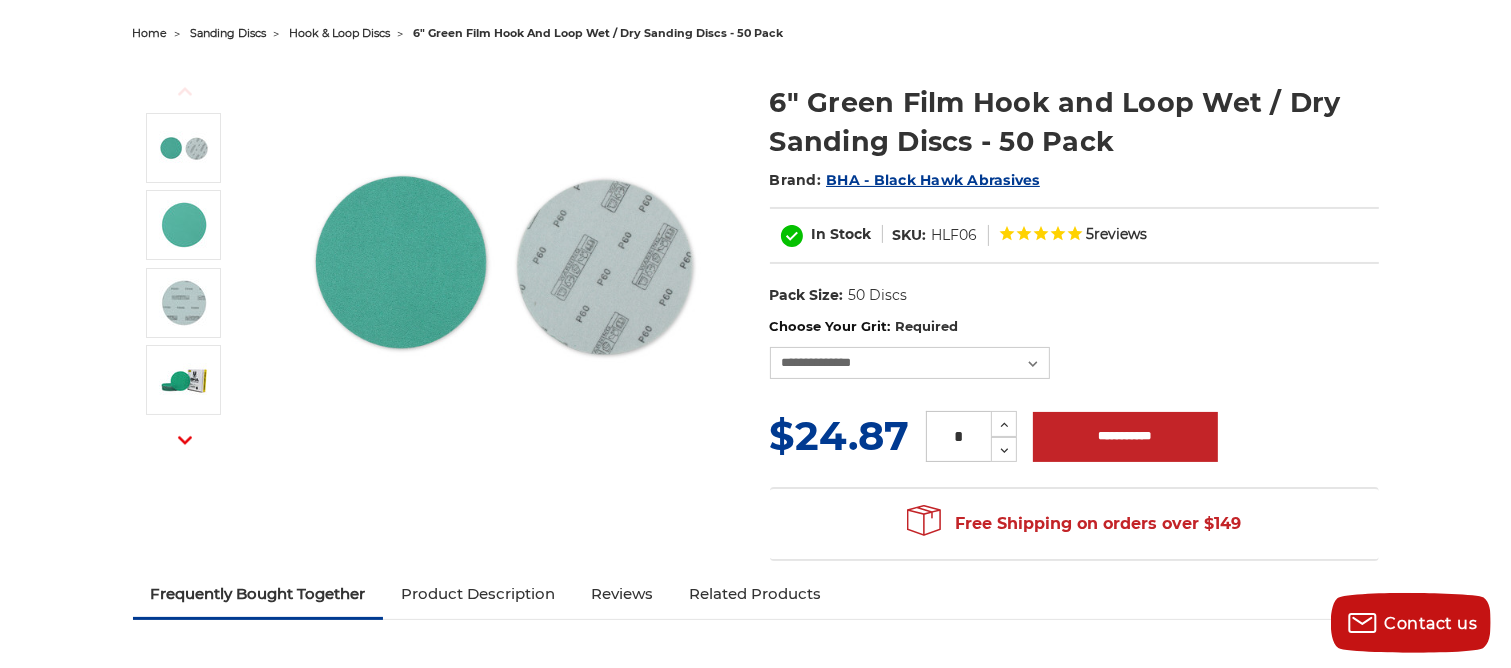 click on "reviews" at bounding box center (1121, 234) 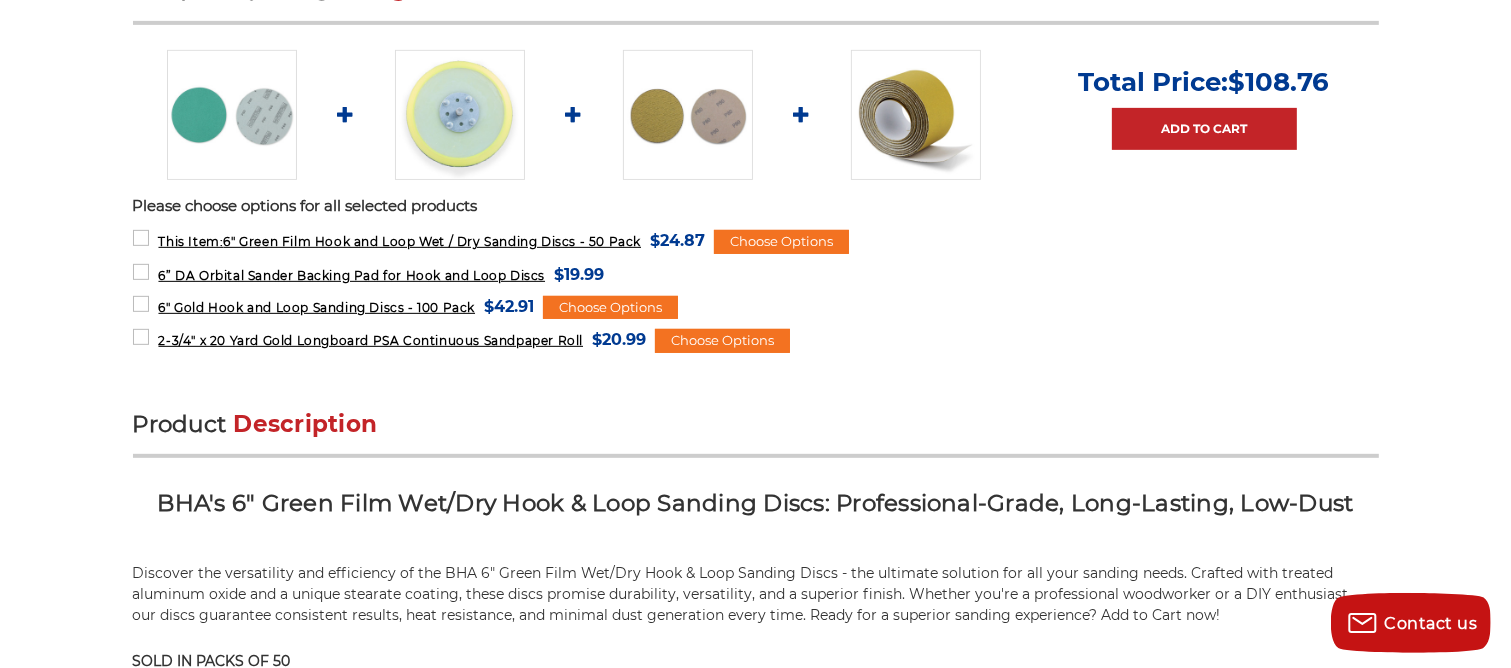 scroll, scrollTop: 1000, scrollLeft: 0, axis: vertical 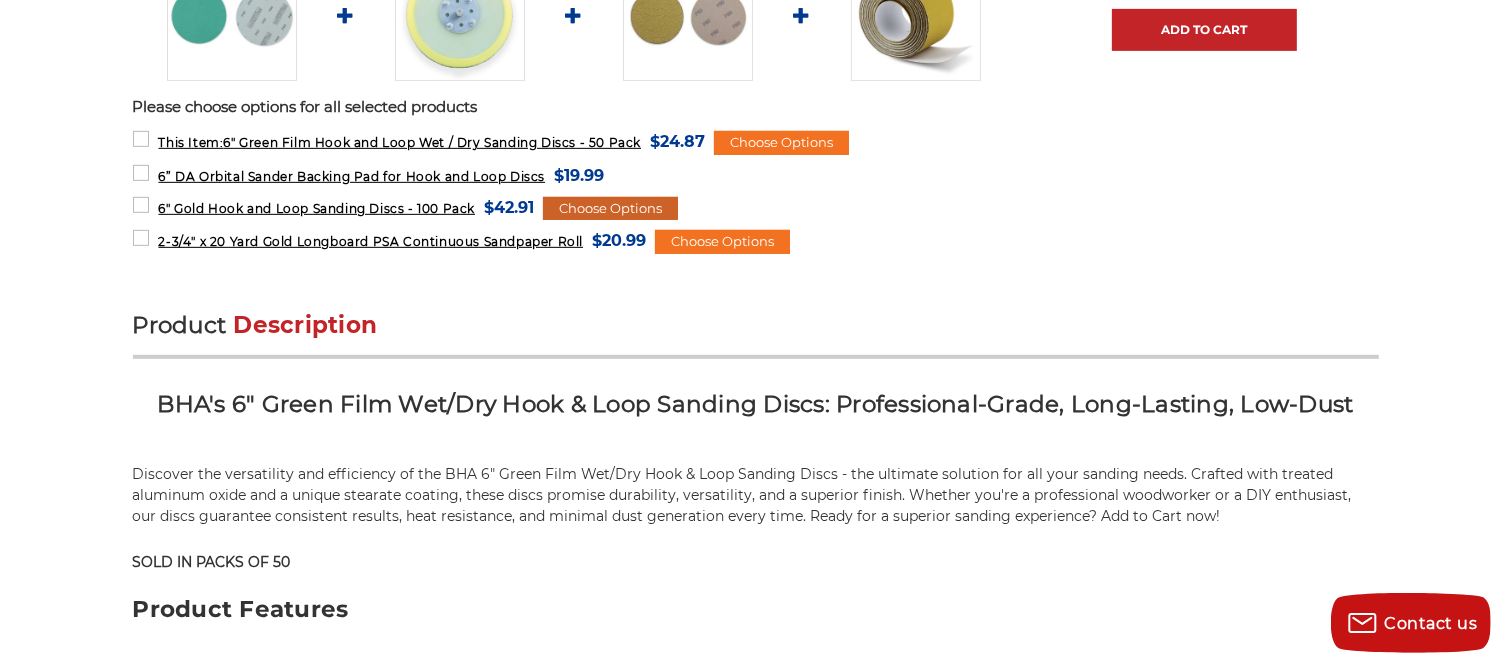 click on "Choose Options" at bounding box center [610, 209] 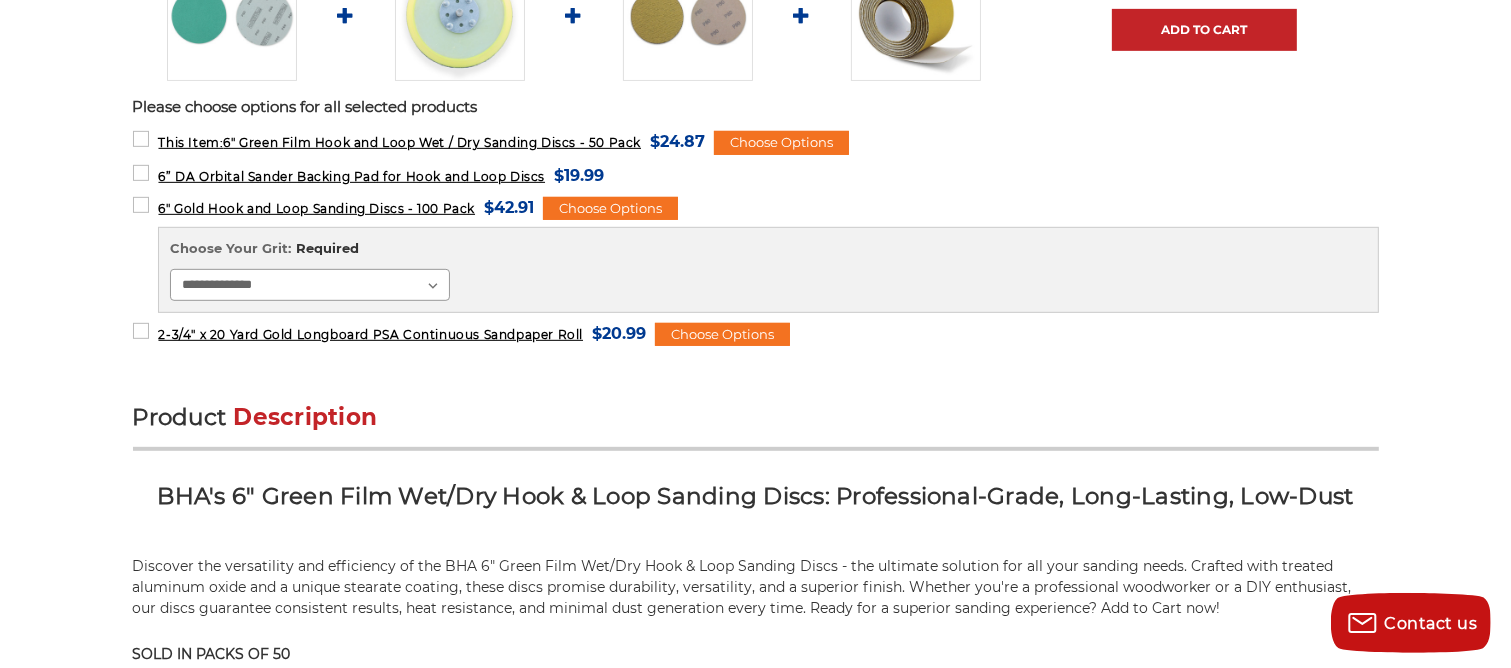 click on "**********" at bounding box center [310, 285] 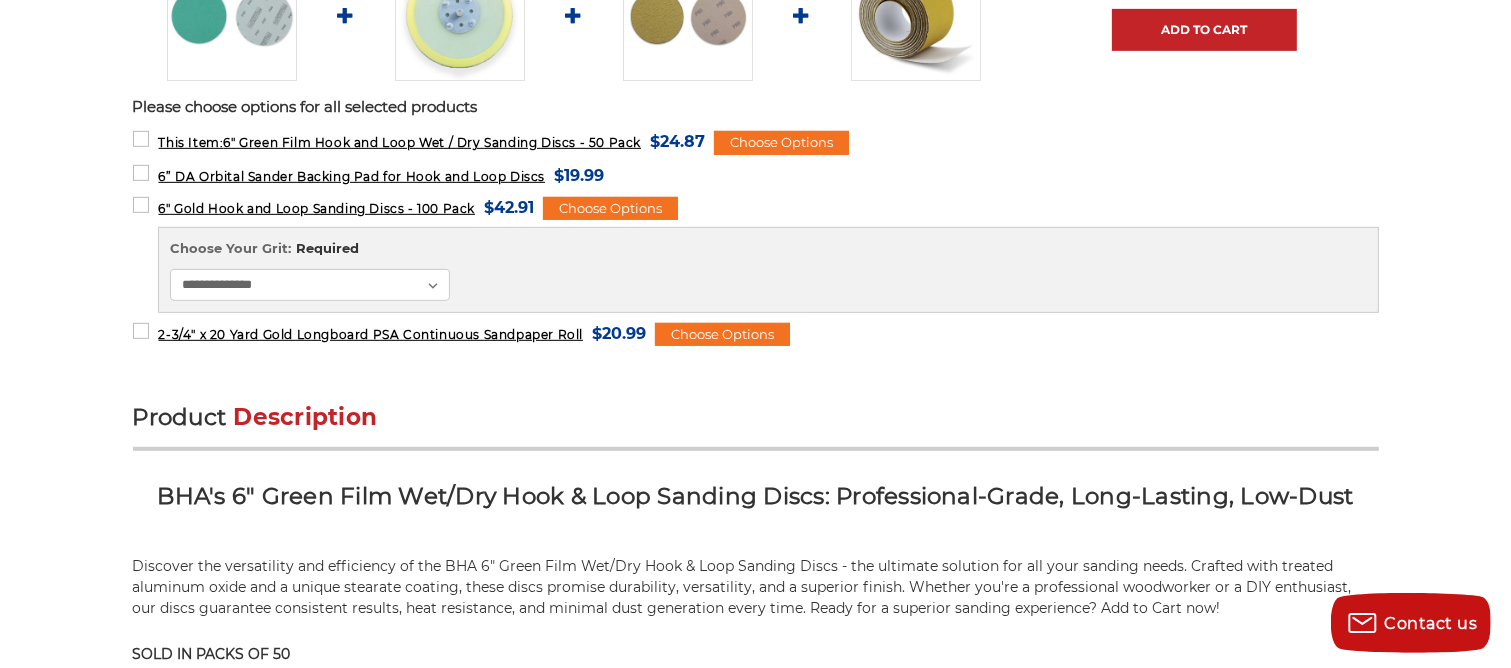 click on "6” DA Orbital Sander Backing Pad for Hook and Loop Discs
MSRP:
Was:
Now:
$19.99
(You save
)" at bounding box center [756, 174] 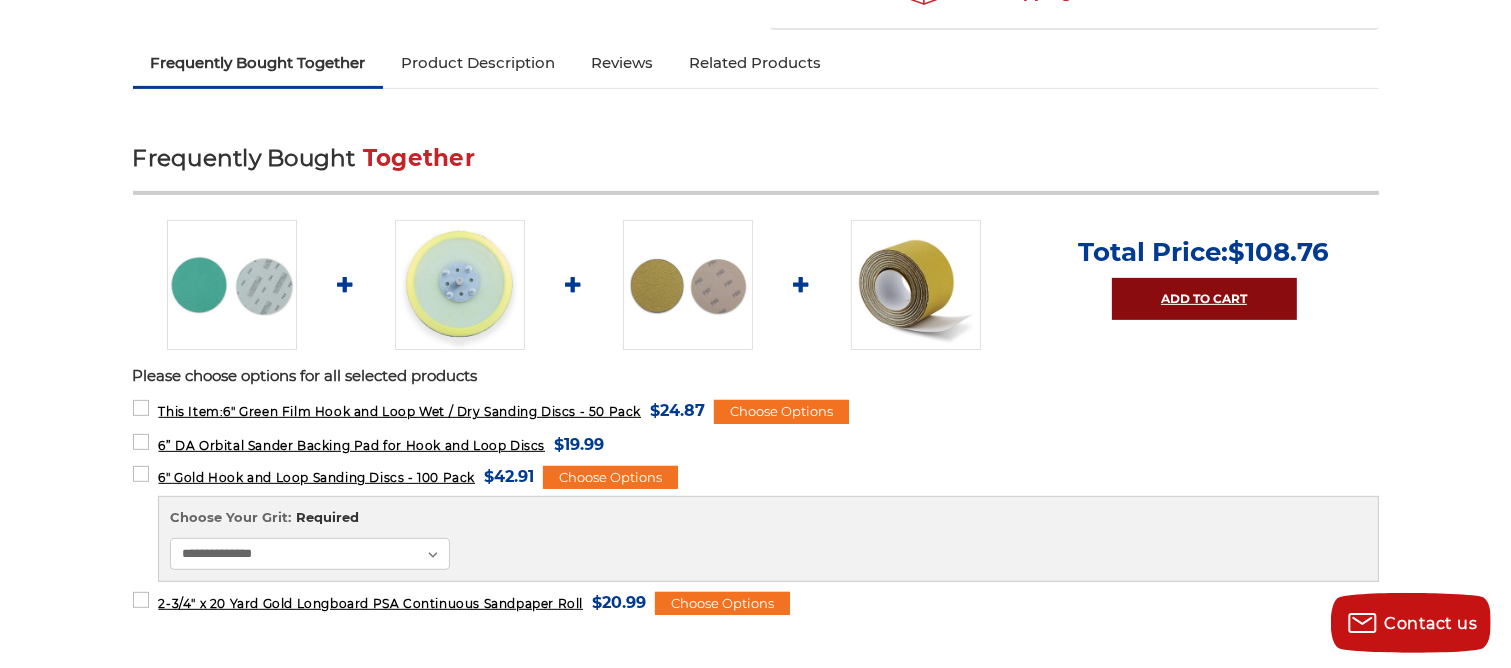 scroll, scrollTop: 800, scrollLeft: 0, axis: vertical 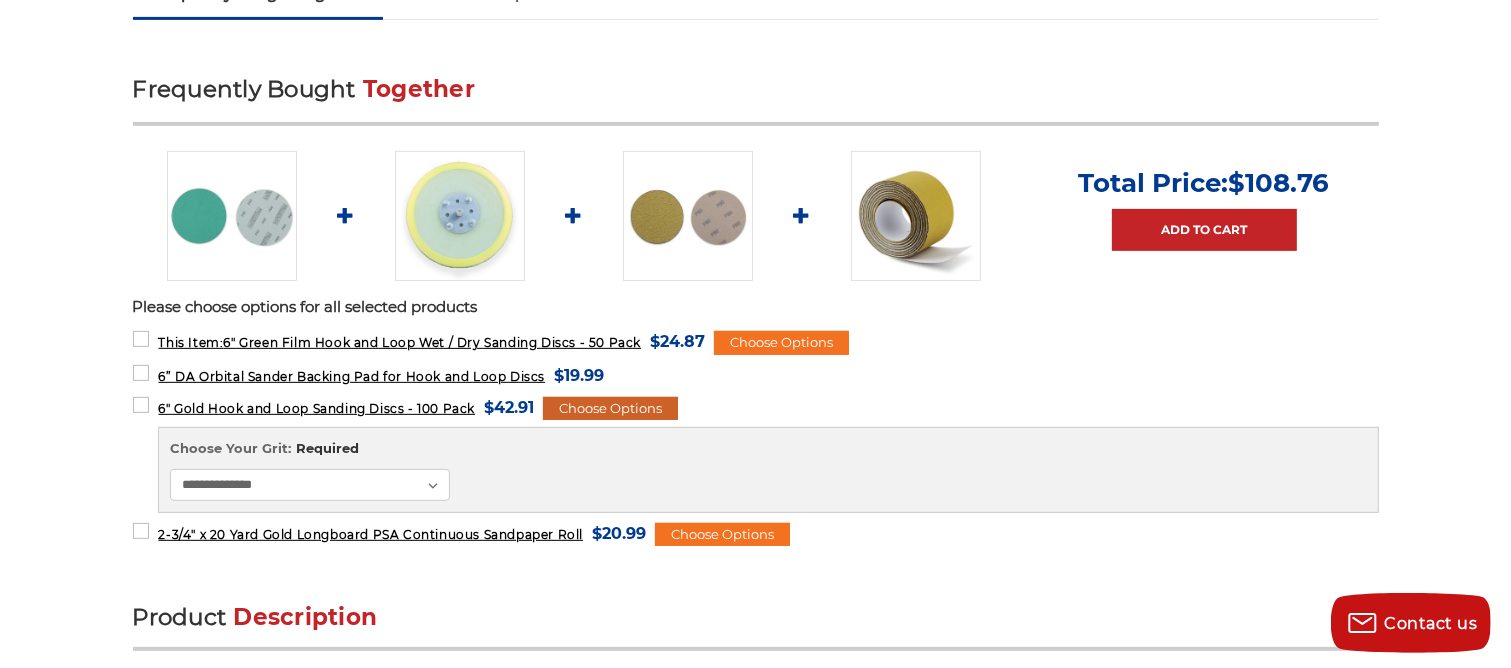 click on "Choose Options" at bounding box center (610, 409) 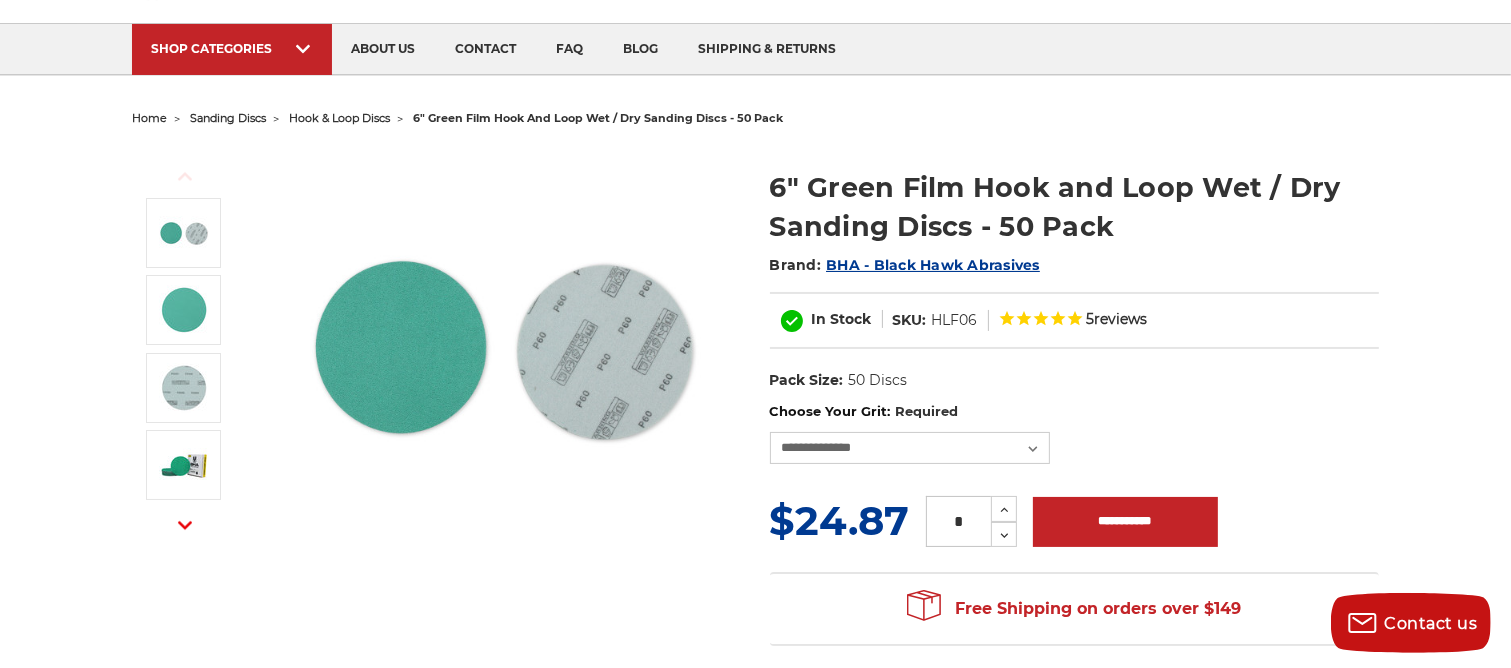 scroll, scrollTop: 100, scrollLeft: 0, axis: vertical 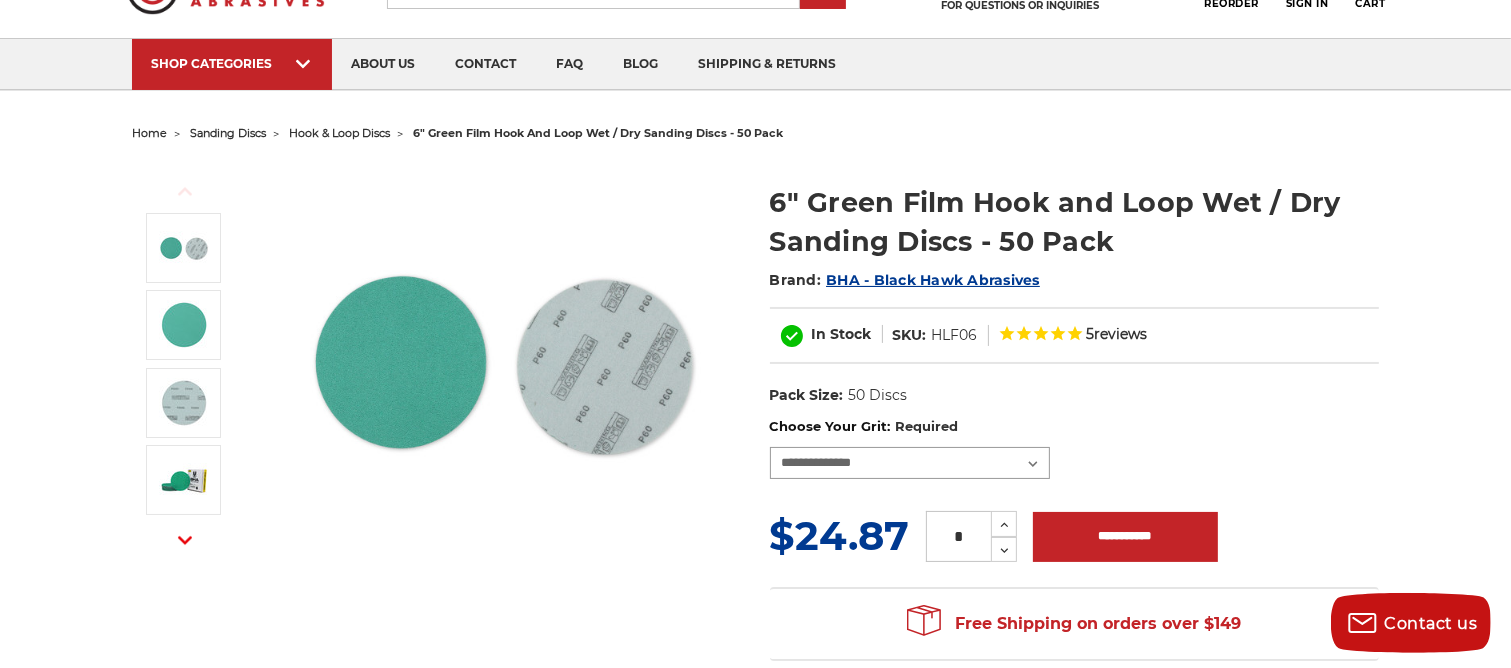 click on "**********" at bounding box center [910, 463] 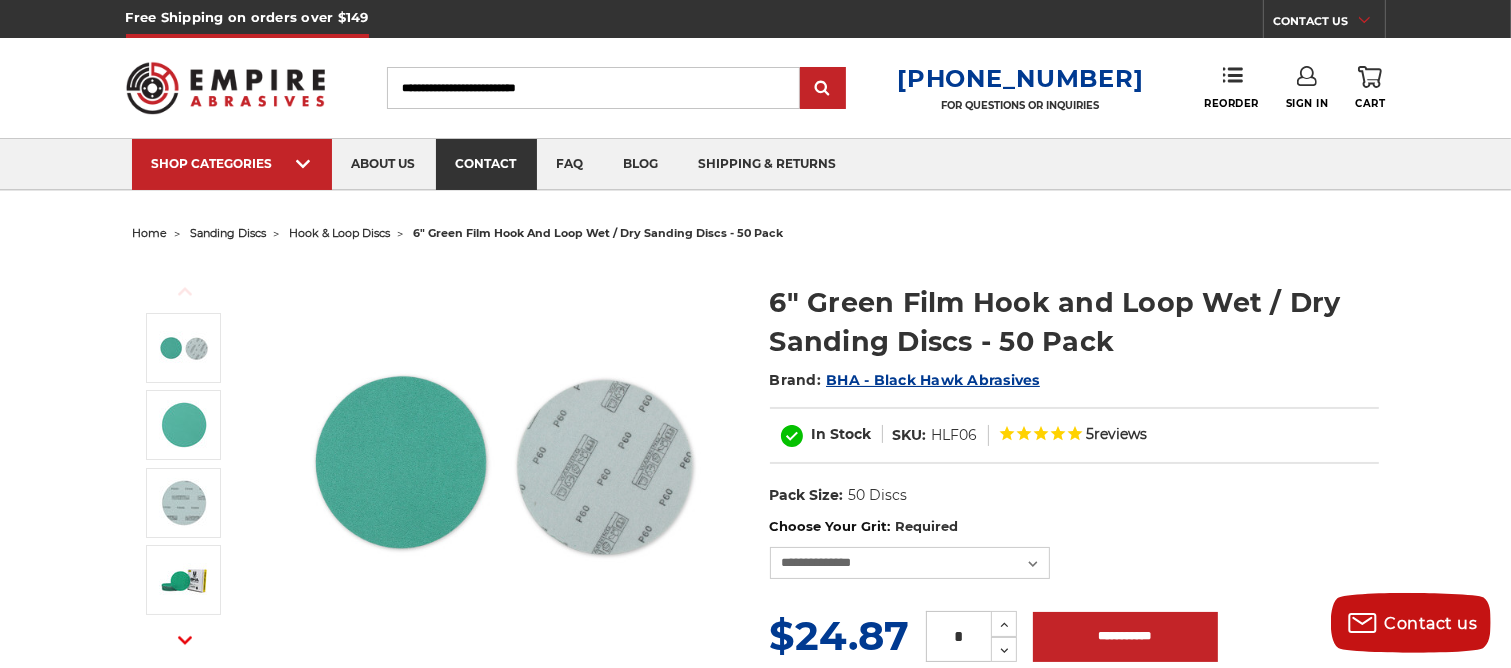 click on "contact" at bounding box center (486, 164) 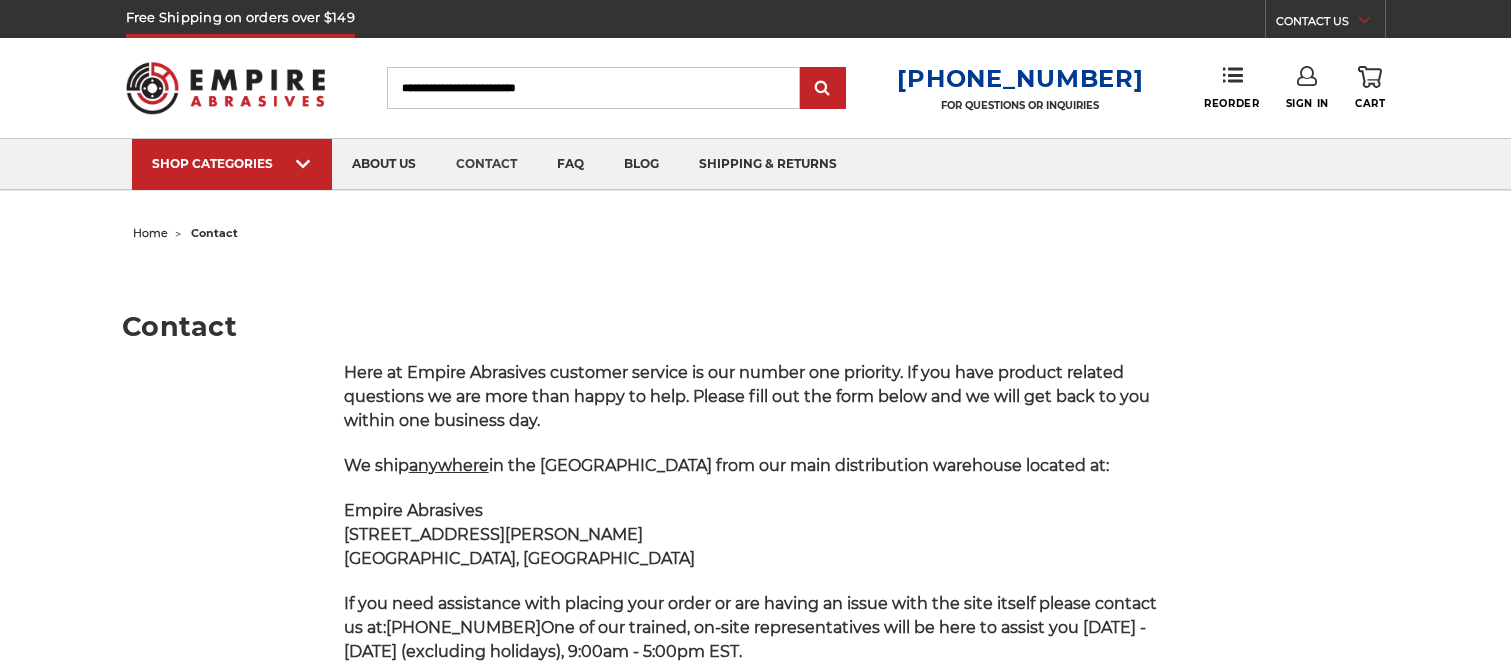 scroll, scrollTop: 0, scrollLeft: 0, axis: both 